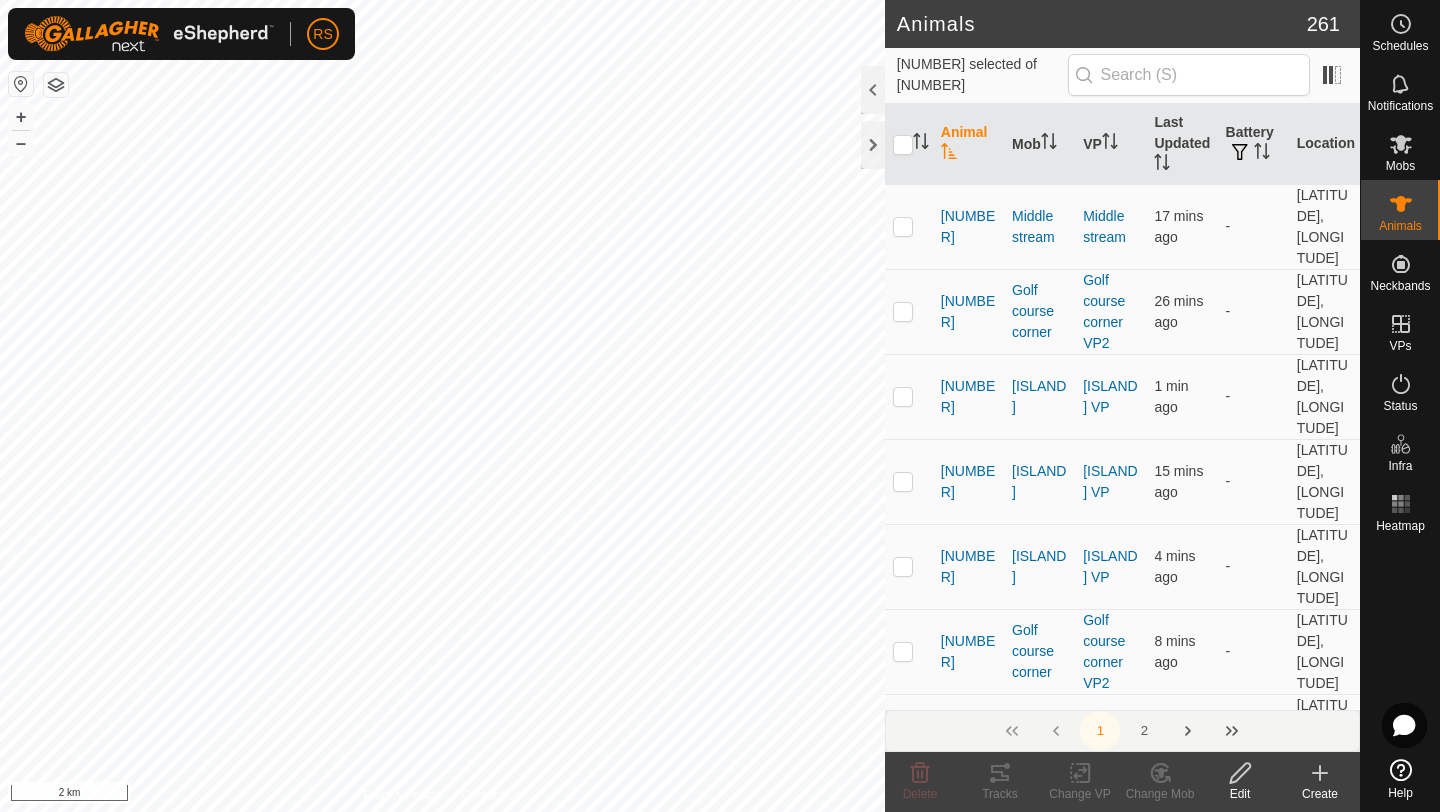 scroll, scrollTop: 0, scrollLeft: 0, axis: both 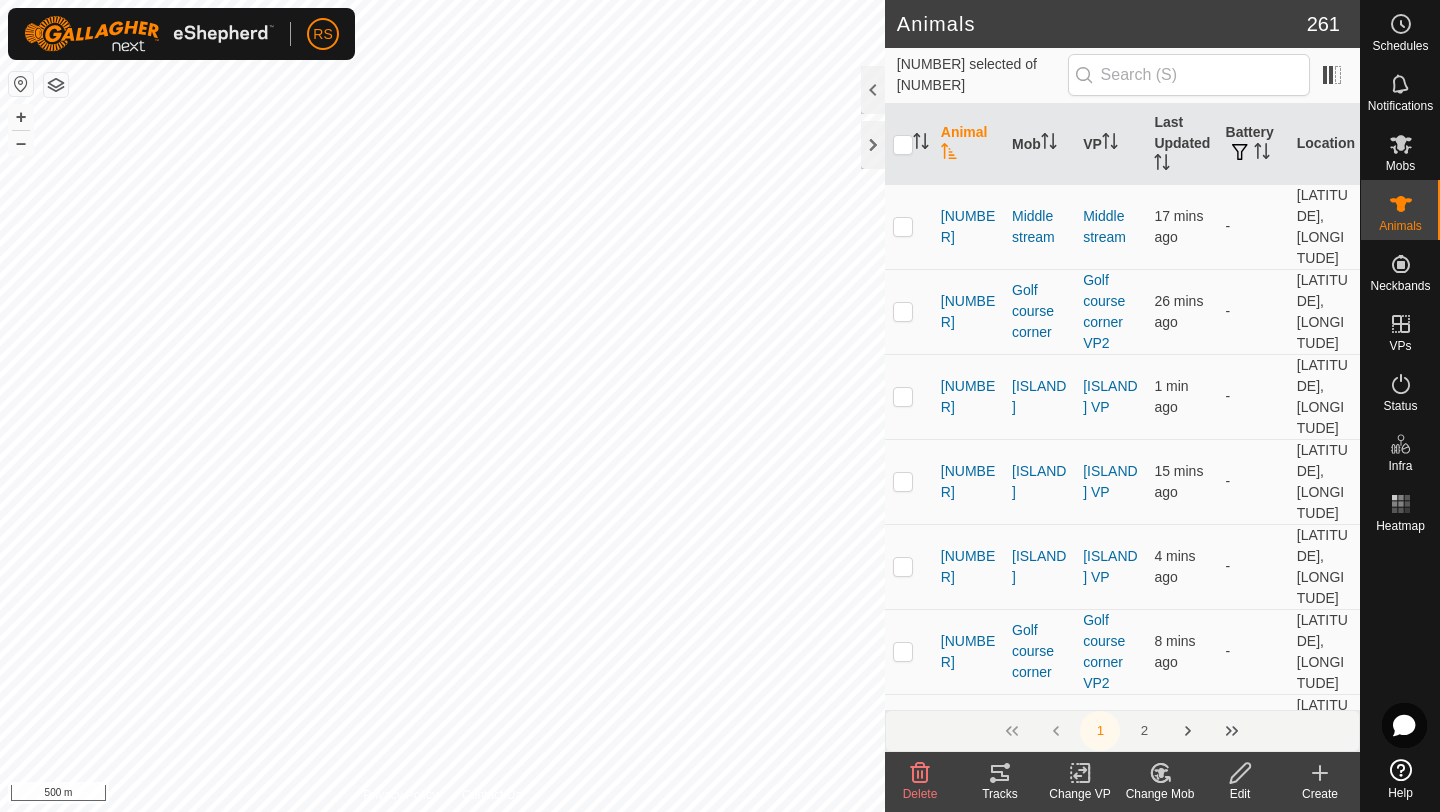 click 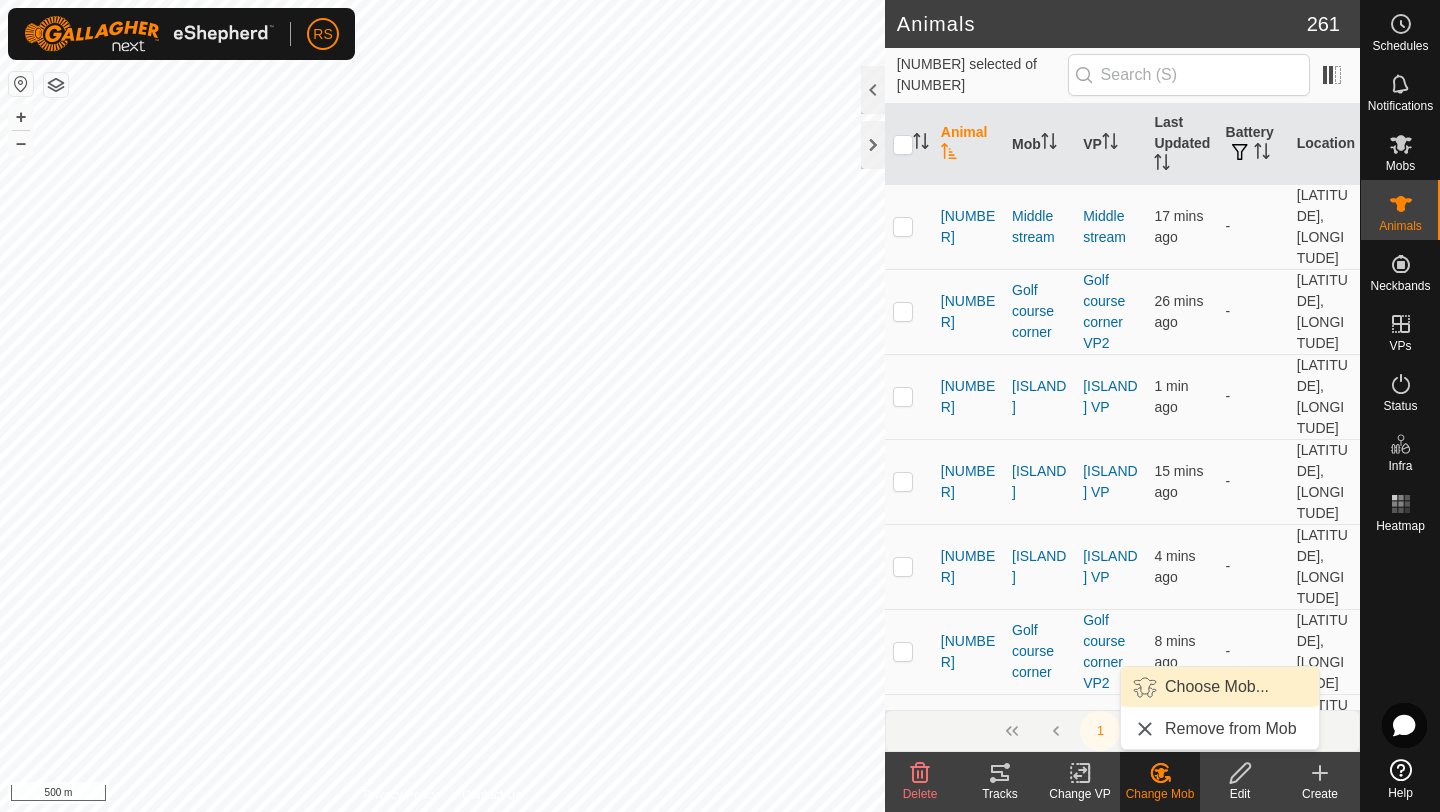 click on "Choose Mob..." at bounding box center [1220, 687] 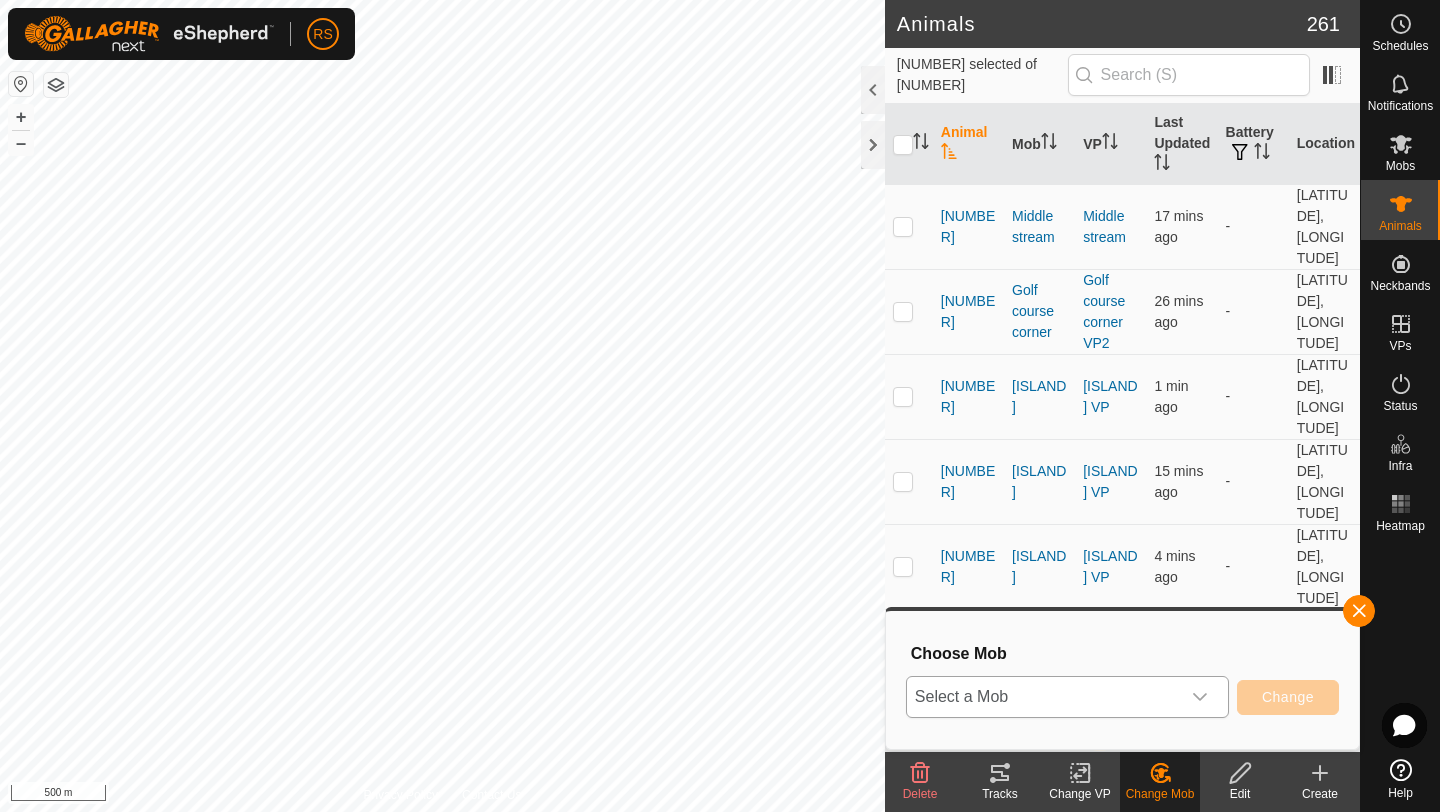 click at bounding box center [1200, 697] 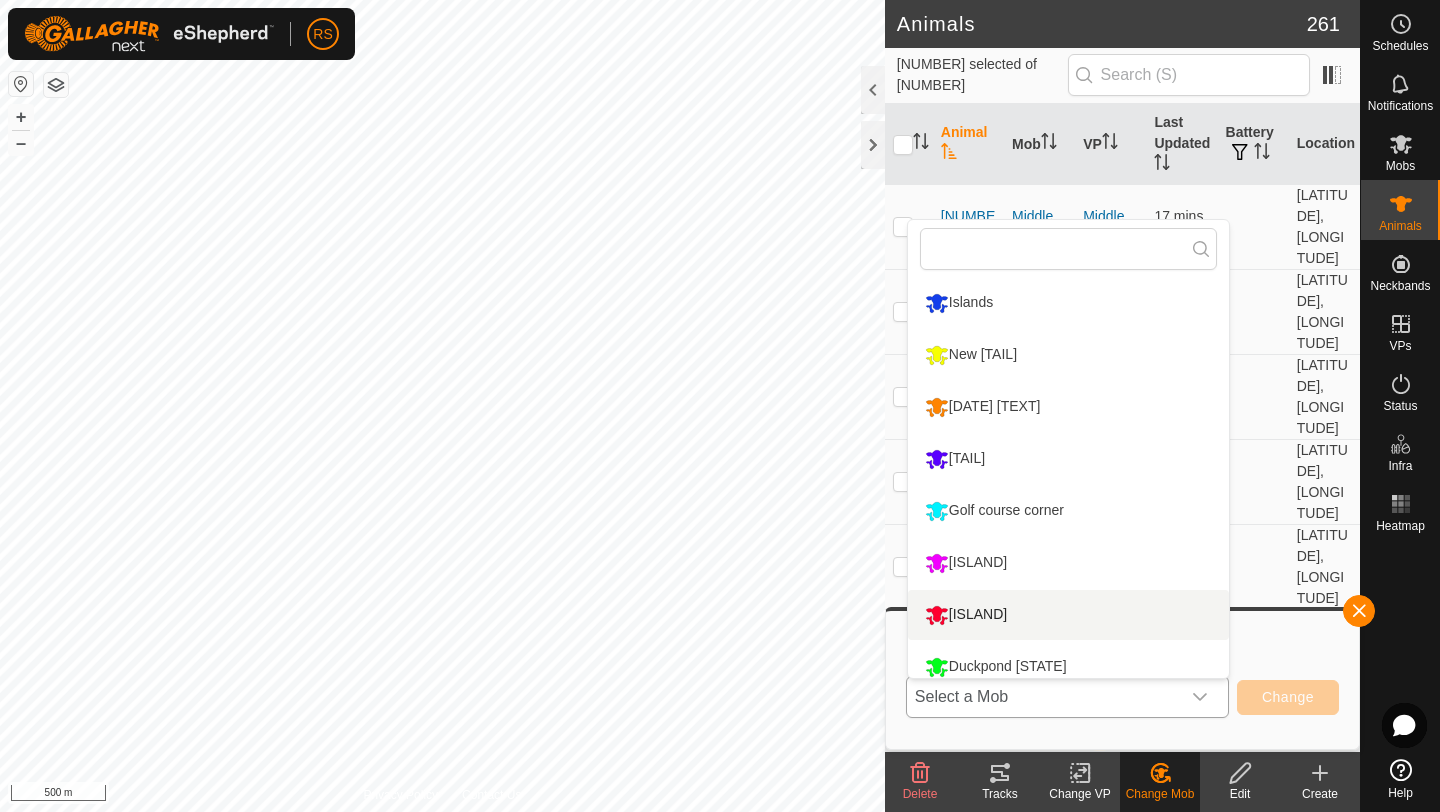 scroll, scrollTop: 14, scrollLeft: 0, axis: vertical 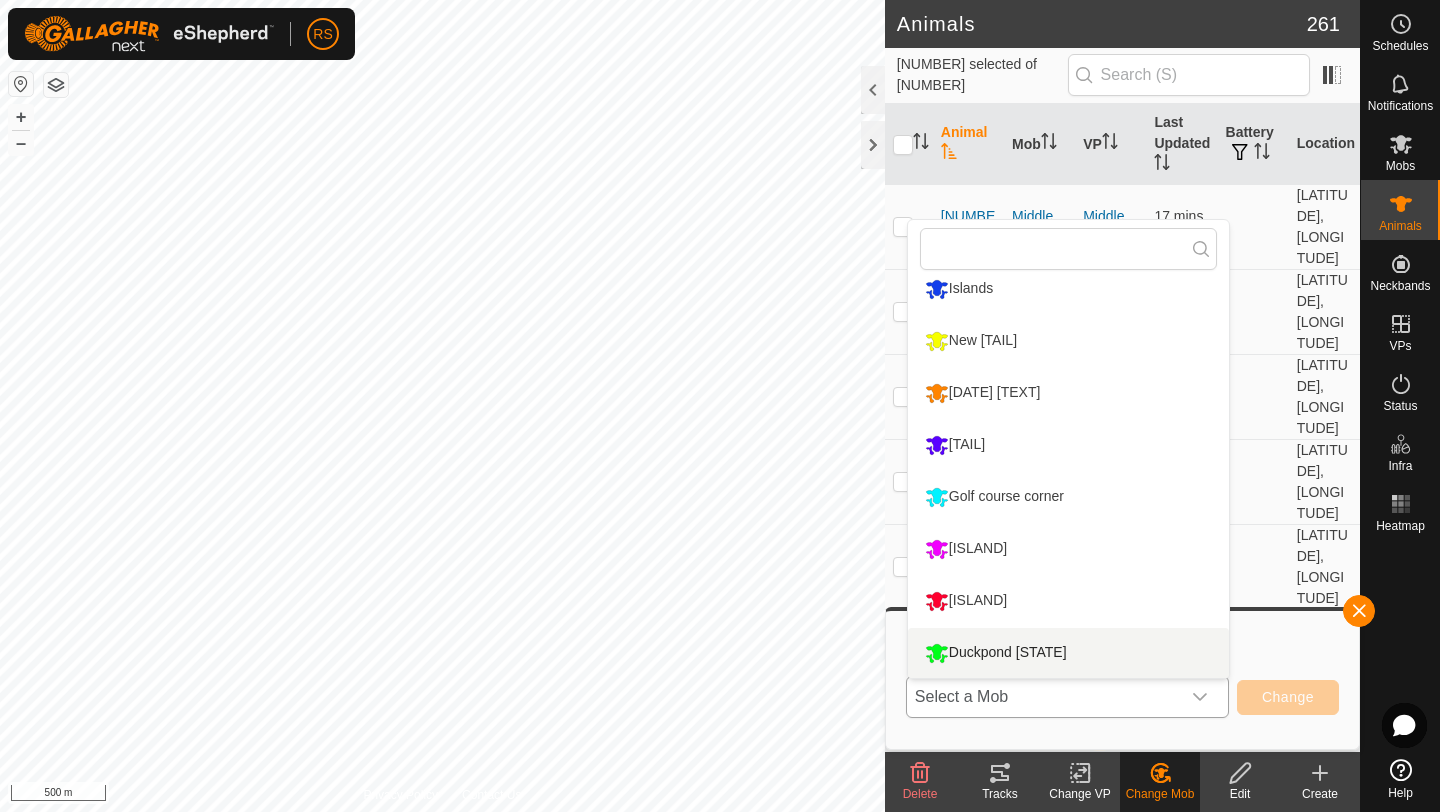 click on "Select a Mob" at bounding box center [1043, 697] 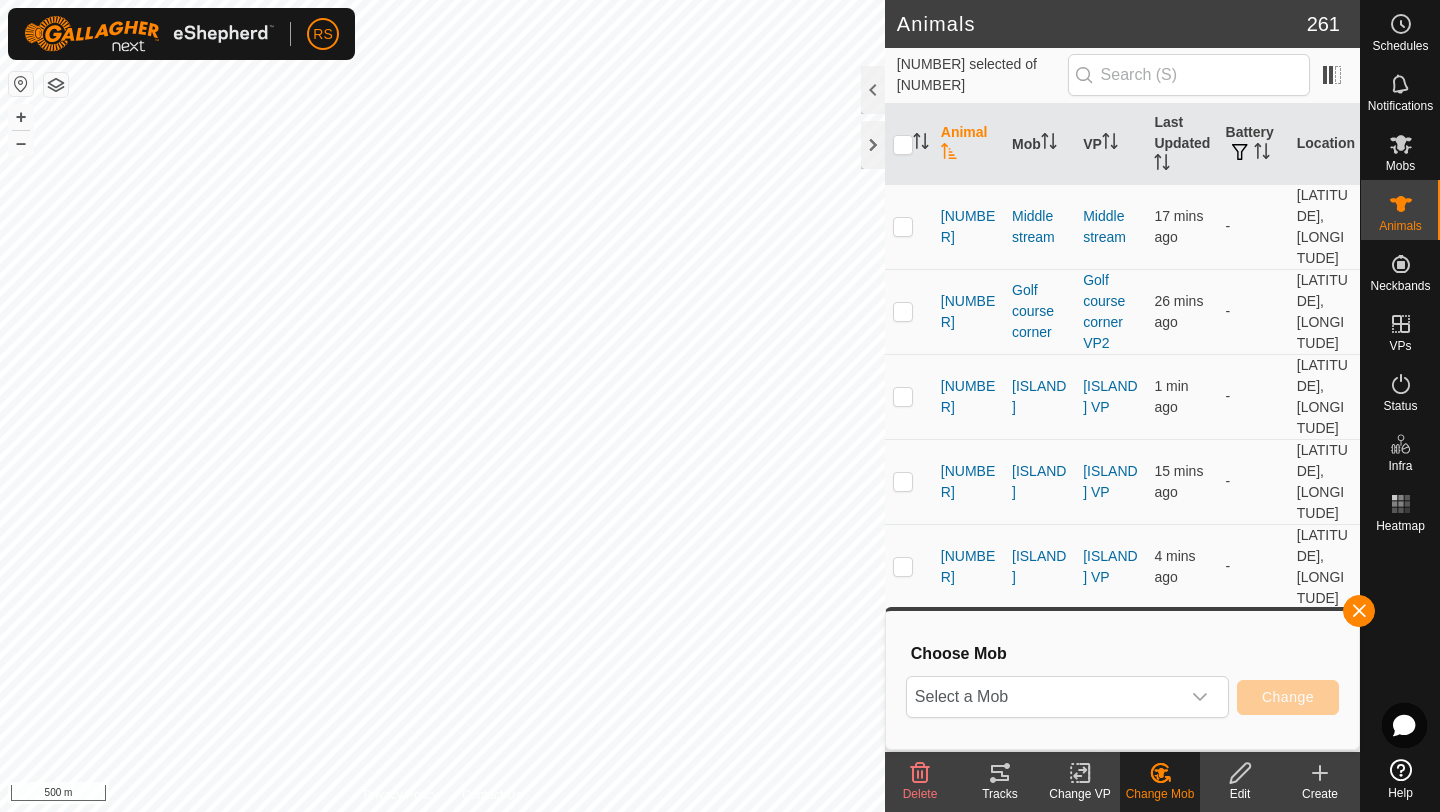 click on "Create" 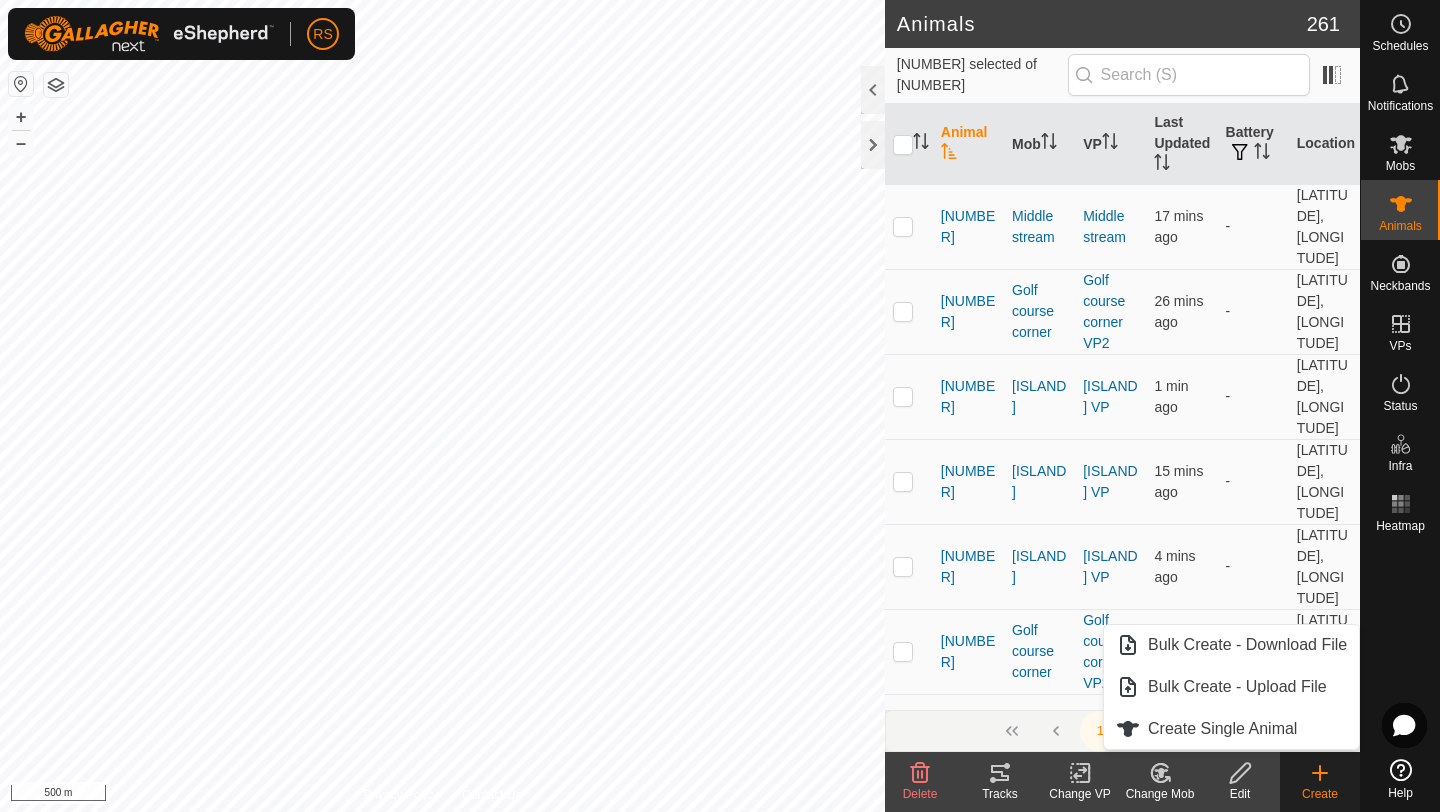 click on "[PHONE] [PHONE]" at bounding box center [1122, 731] 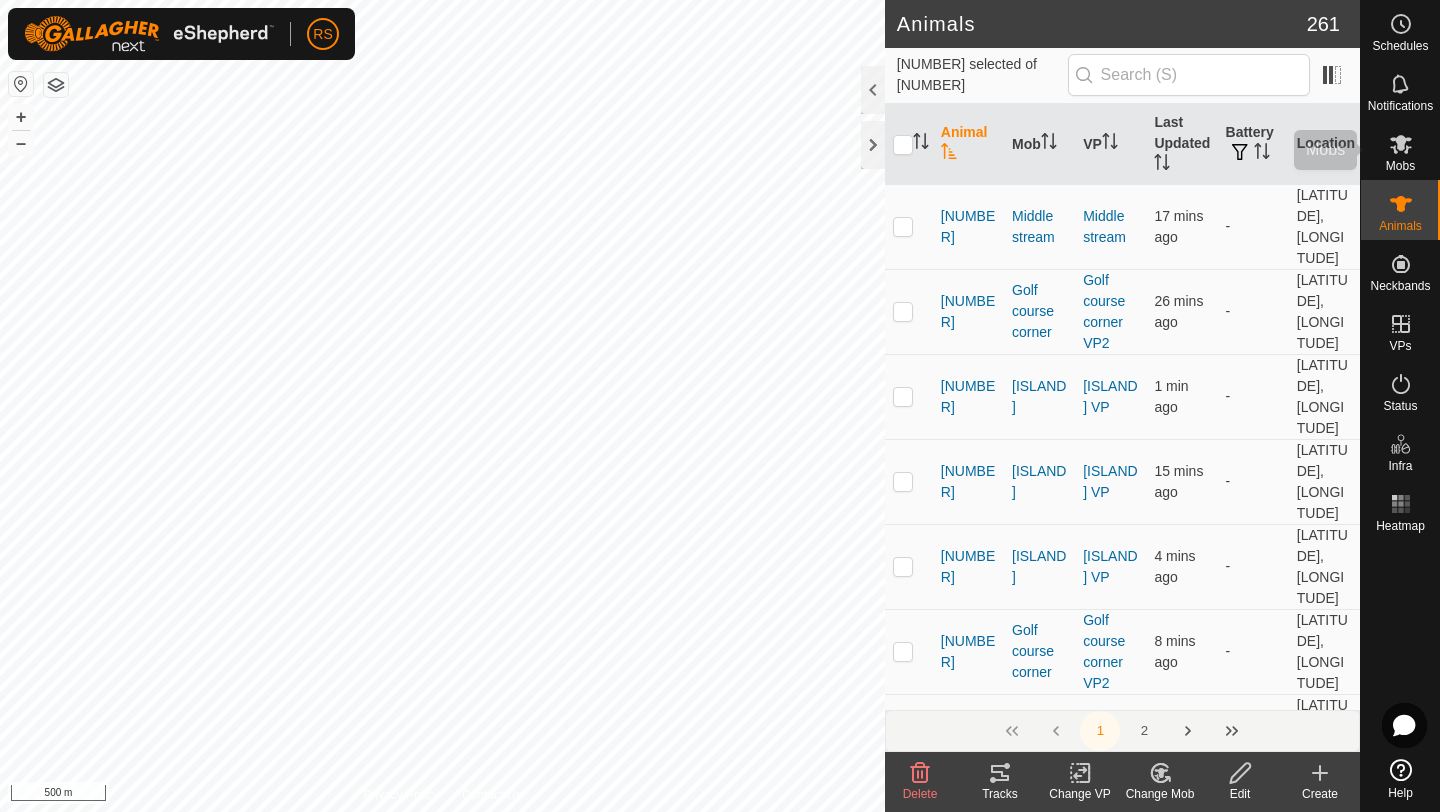 click 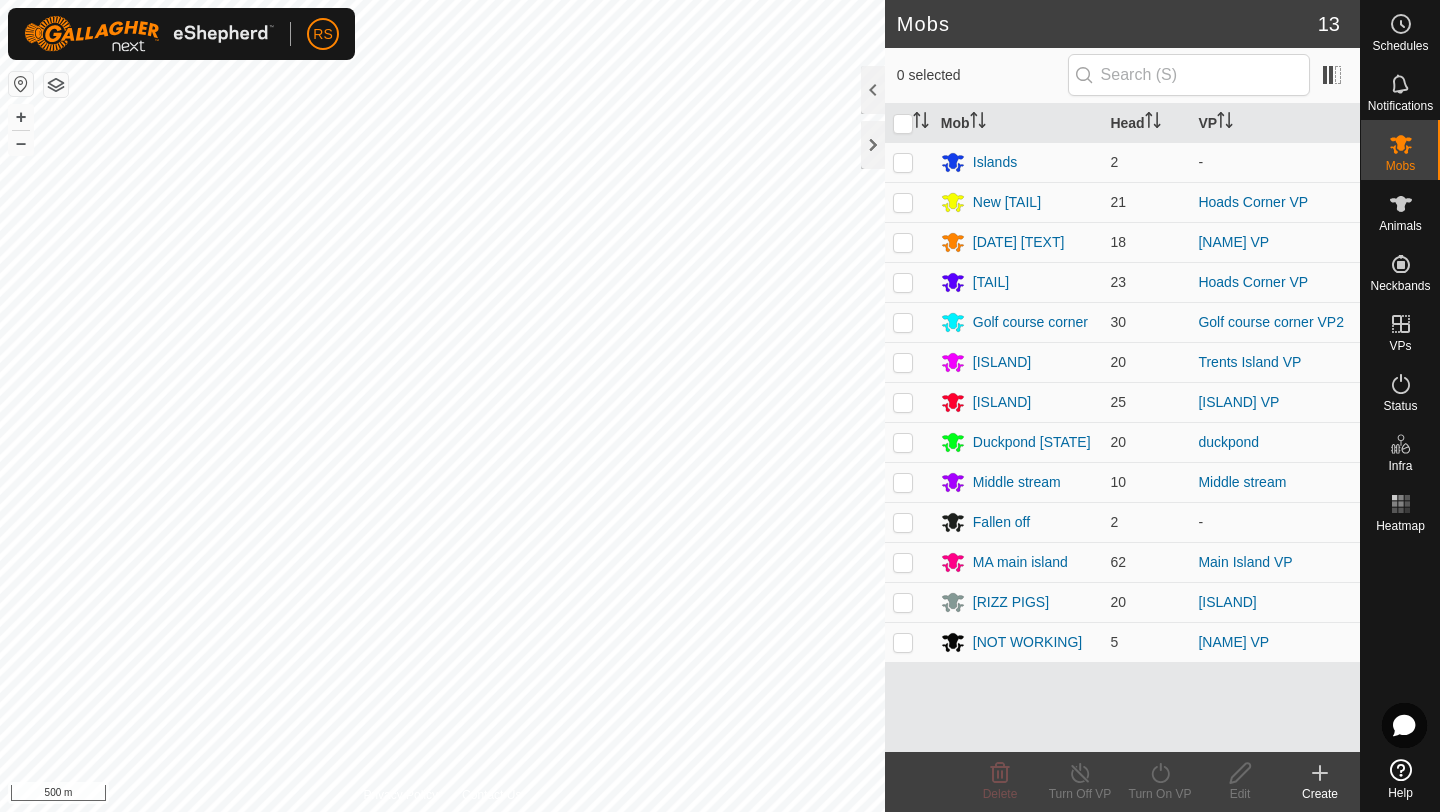 click 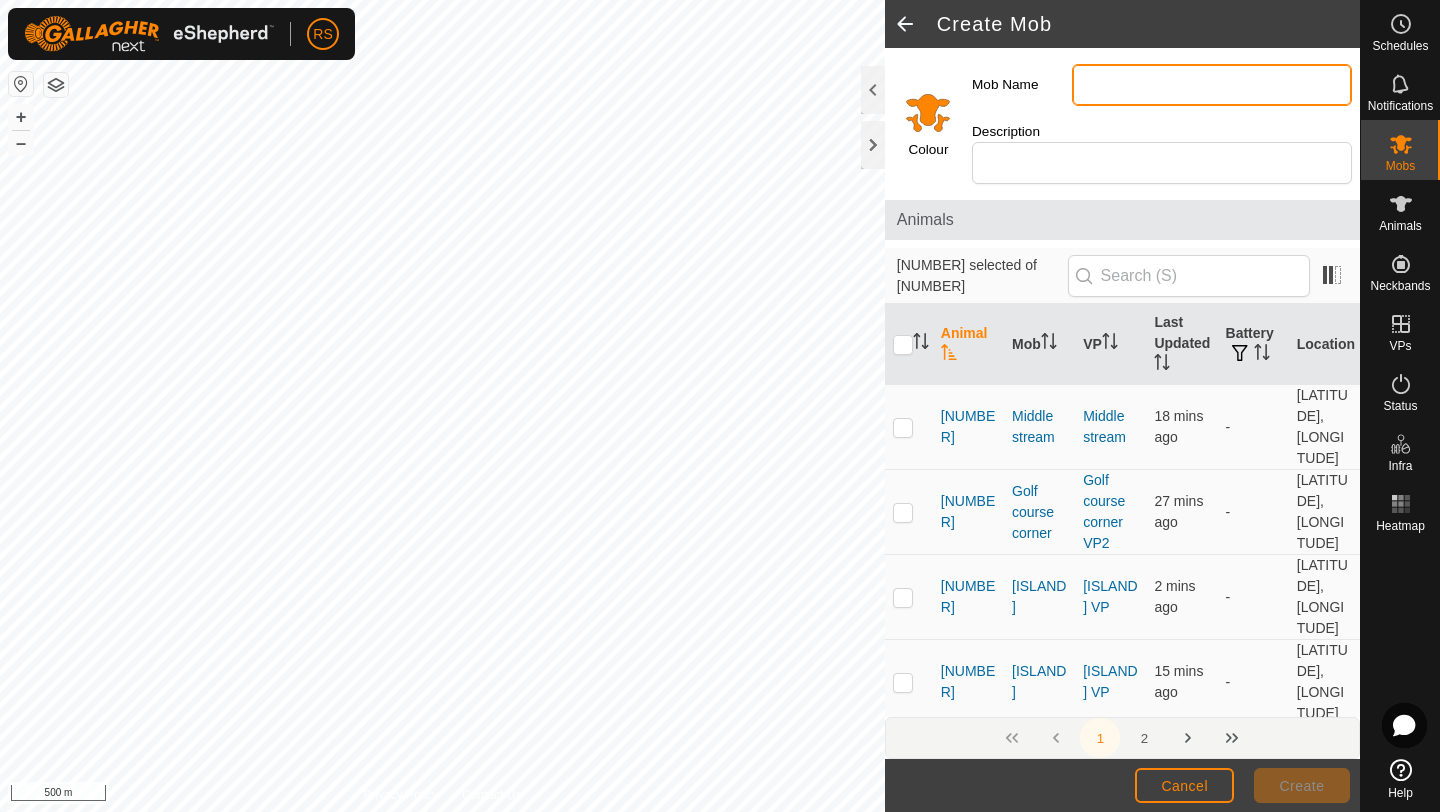 click on "Mob Name" at bounding box center (1212, 85) 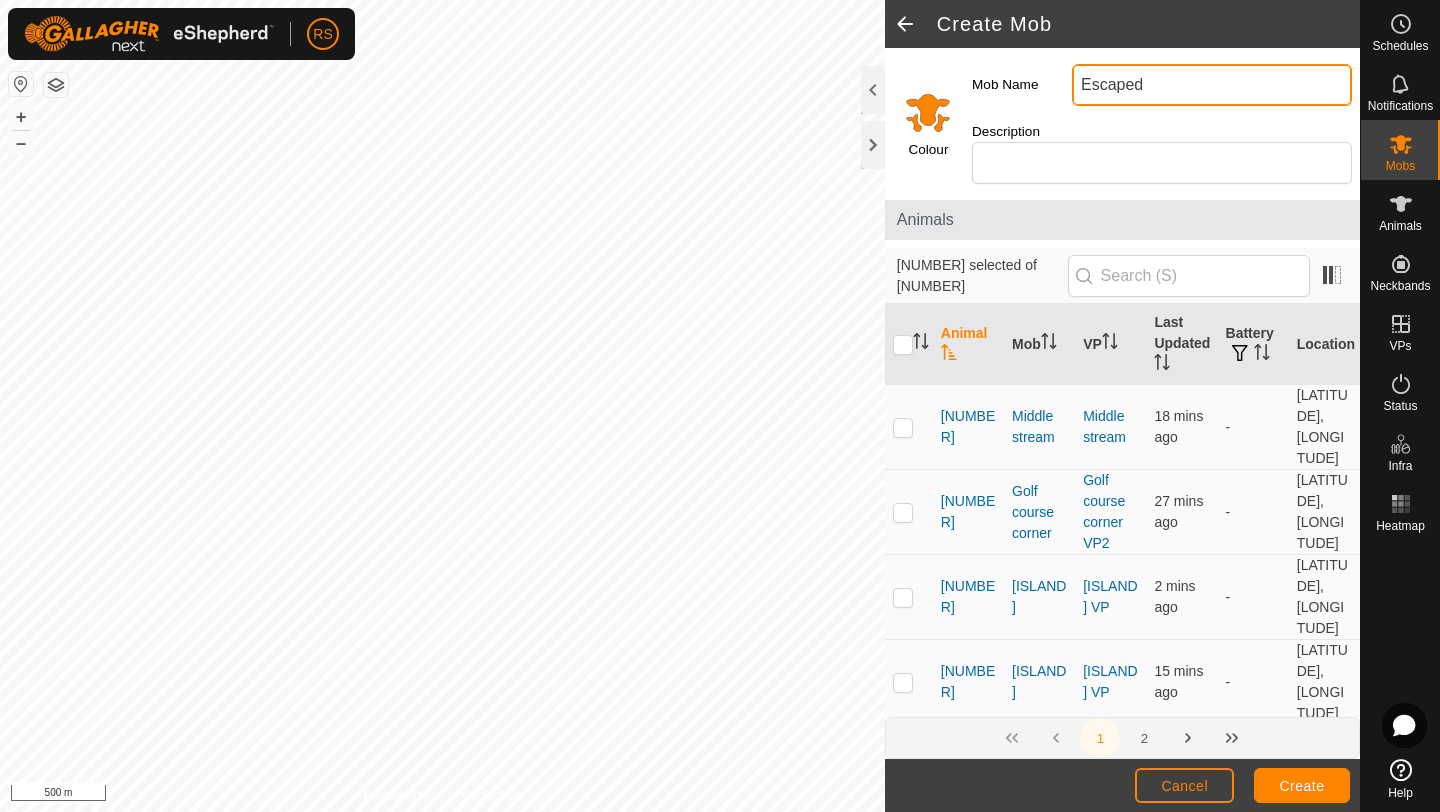 type on "Escaped" 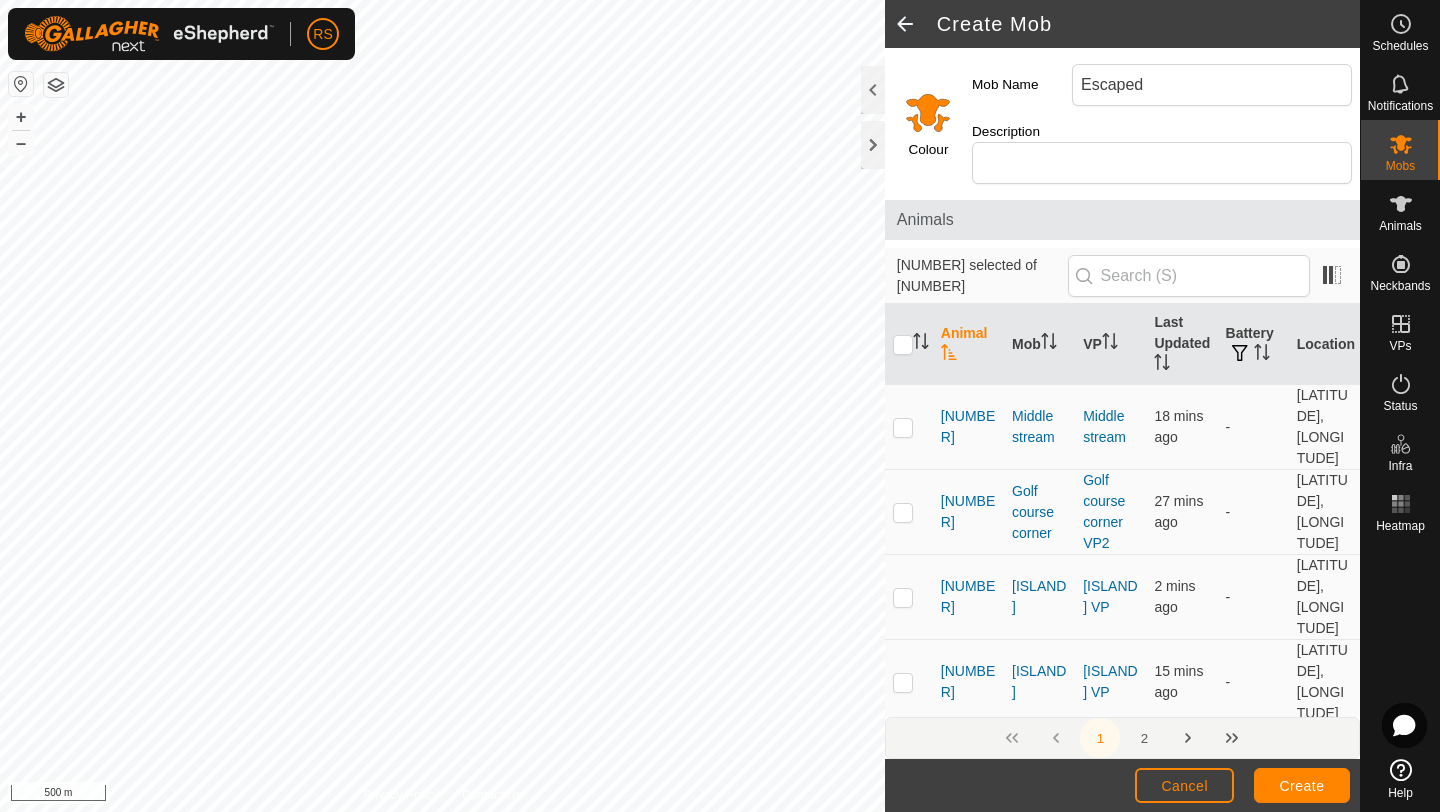 click 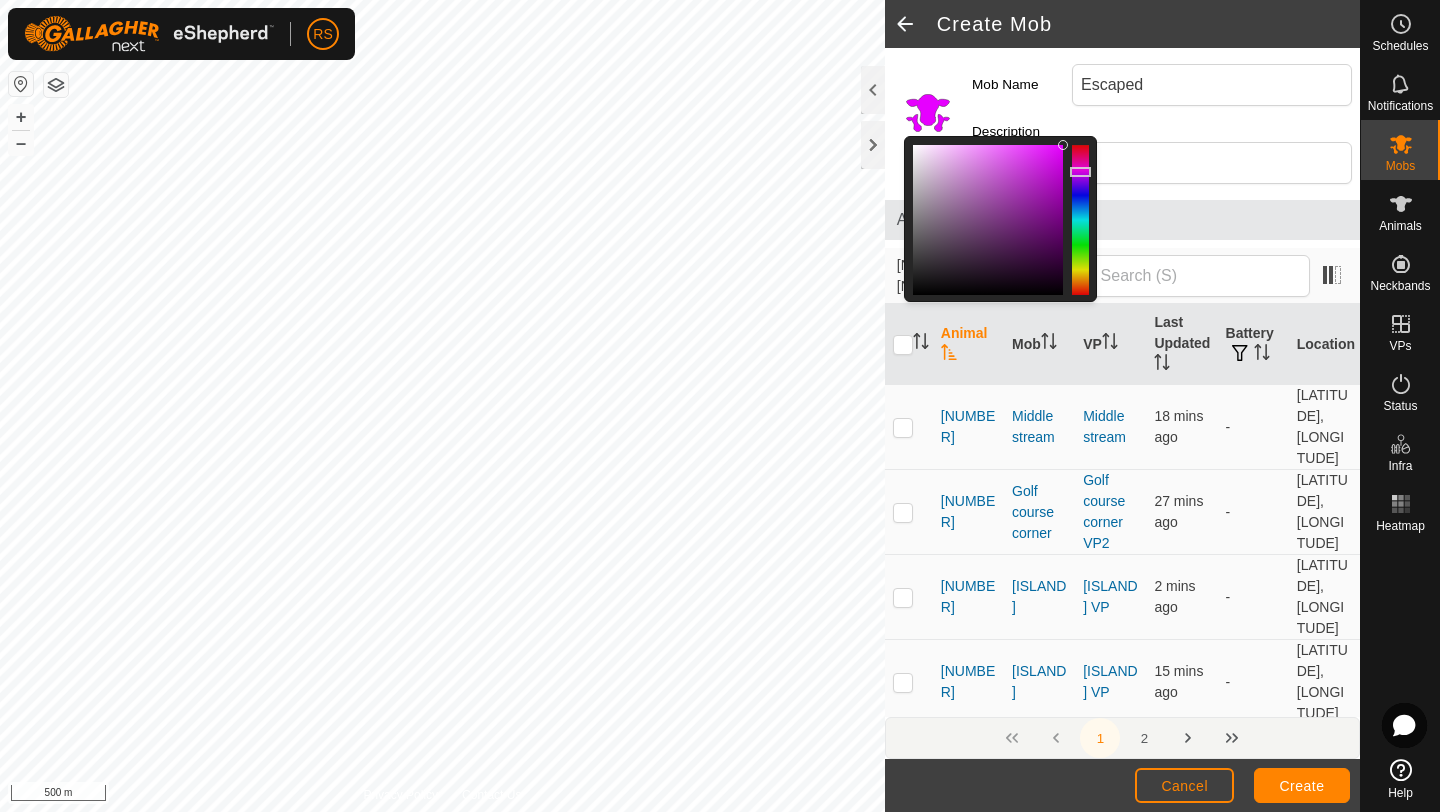 click 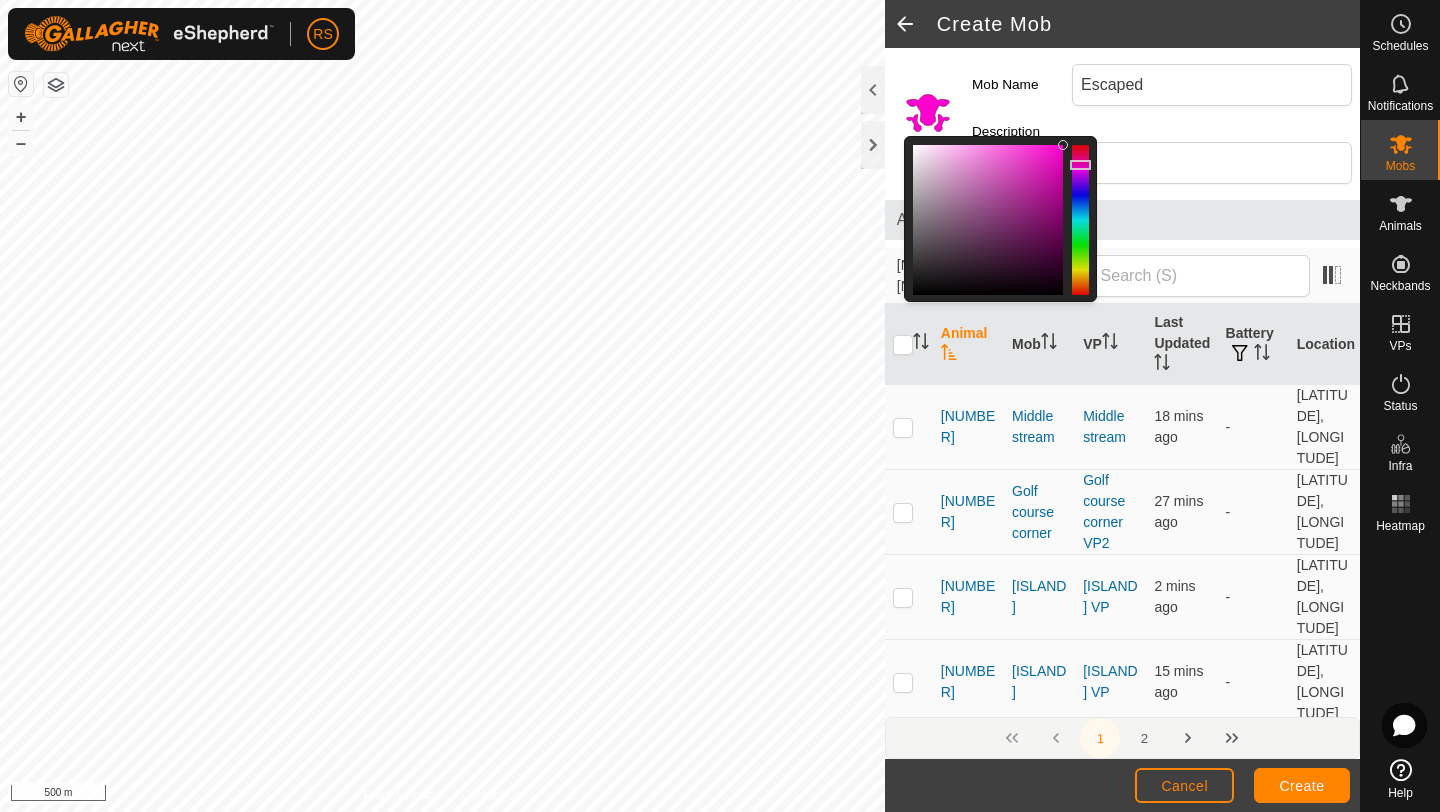 click 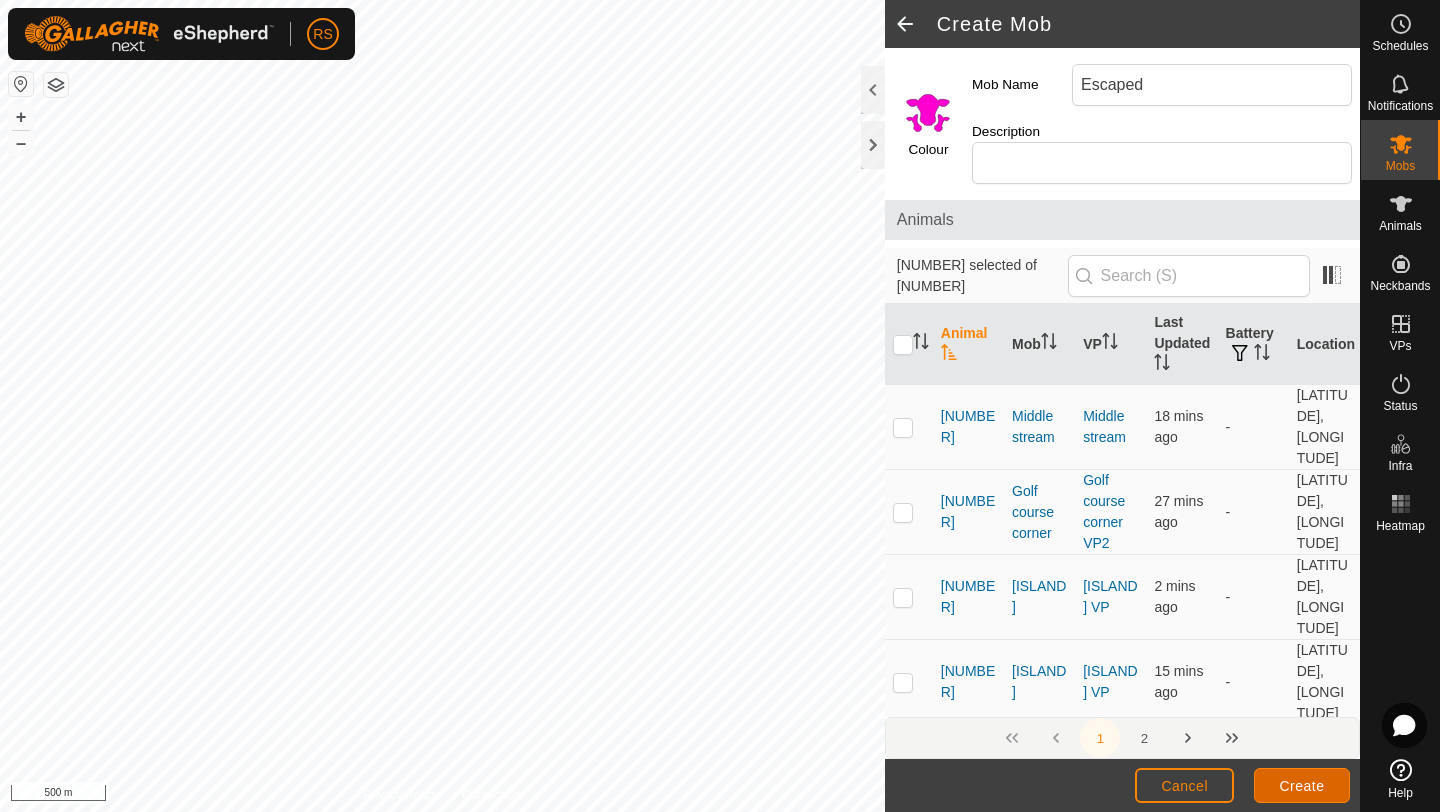click on "Create" at bounding box center (1302, 786) 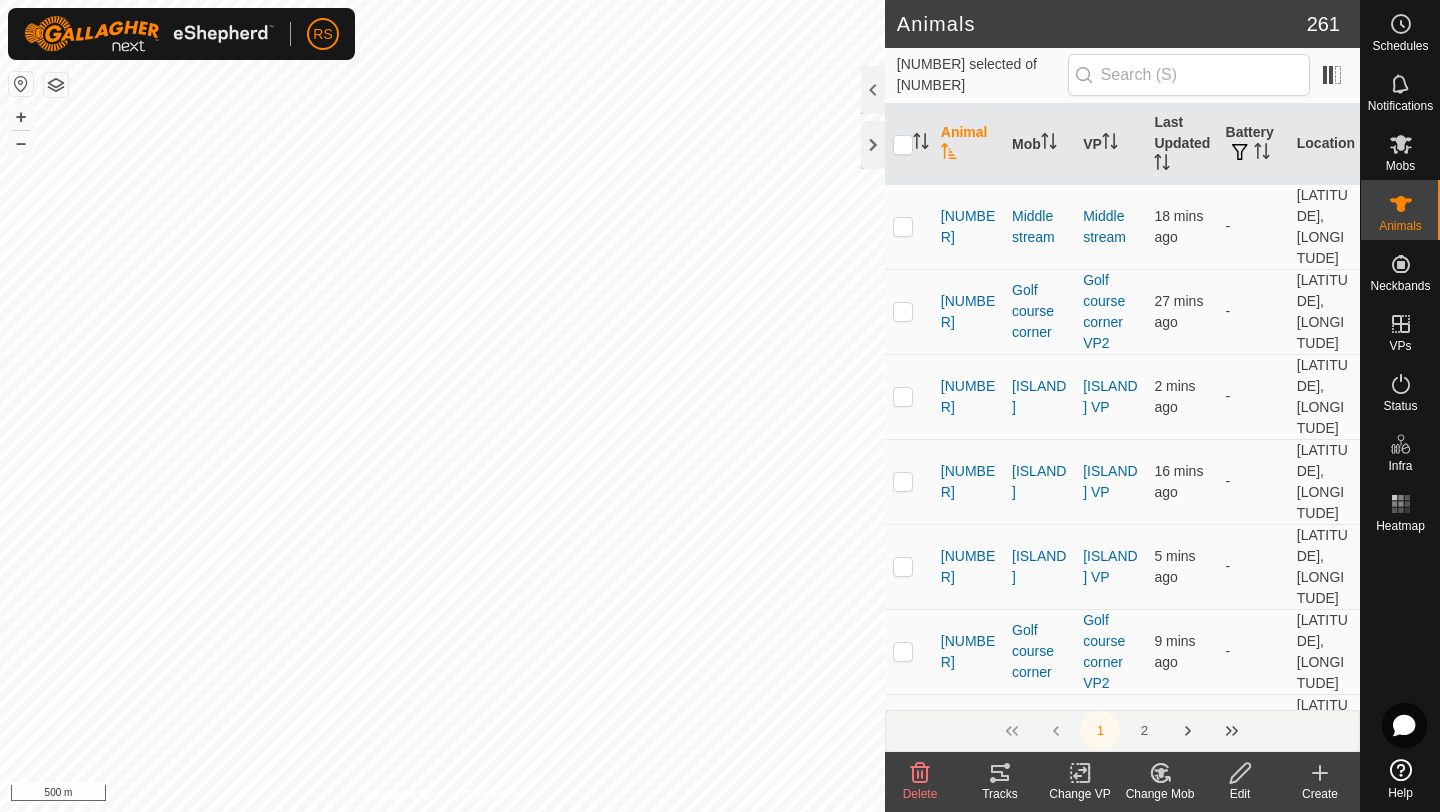 click 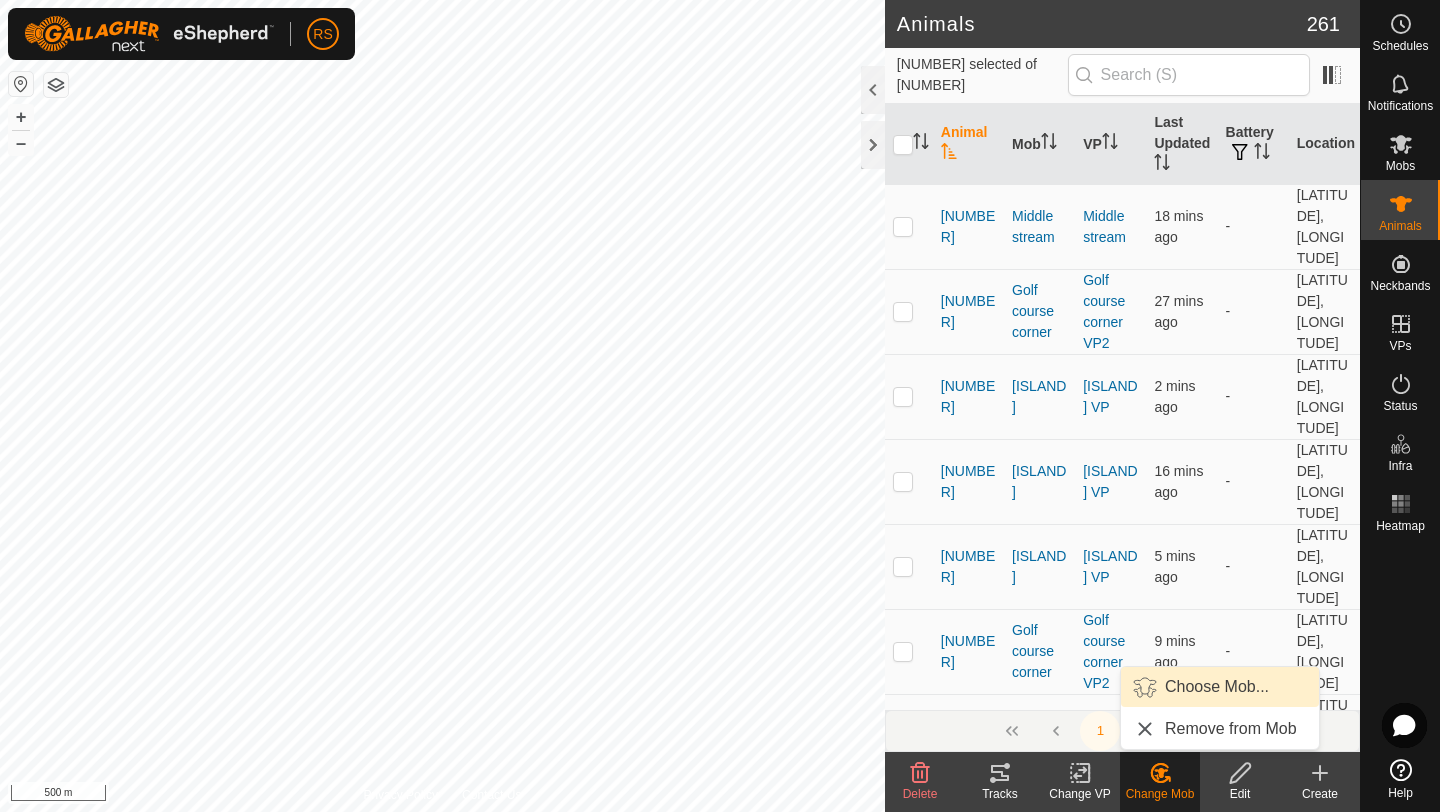 click on "Choose Mob..." at bounding box center (1220, 687) 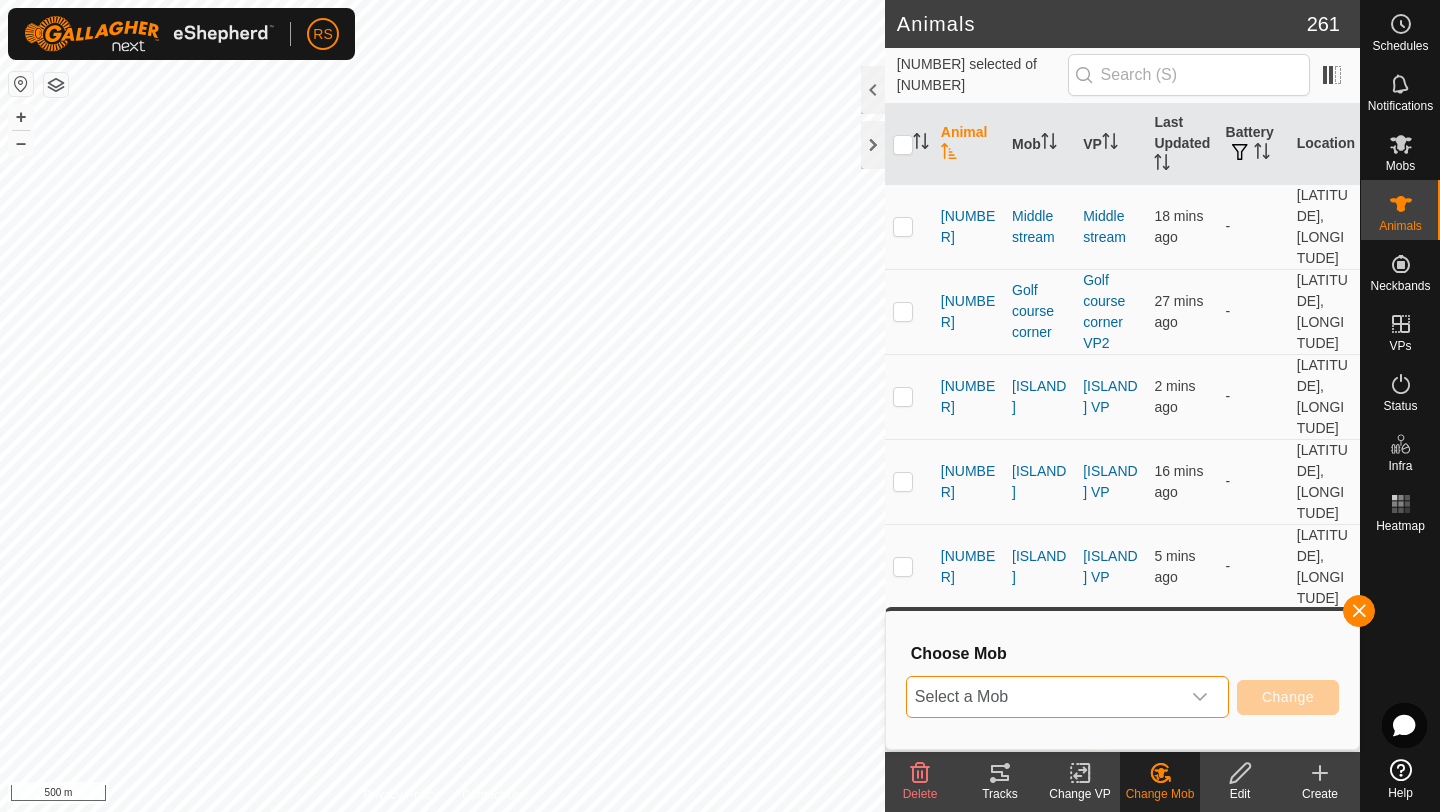 click on "Select a Mob" at bounding box center [1043, 697] 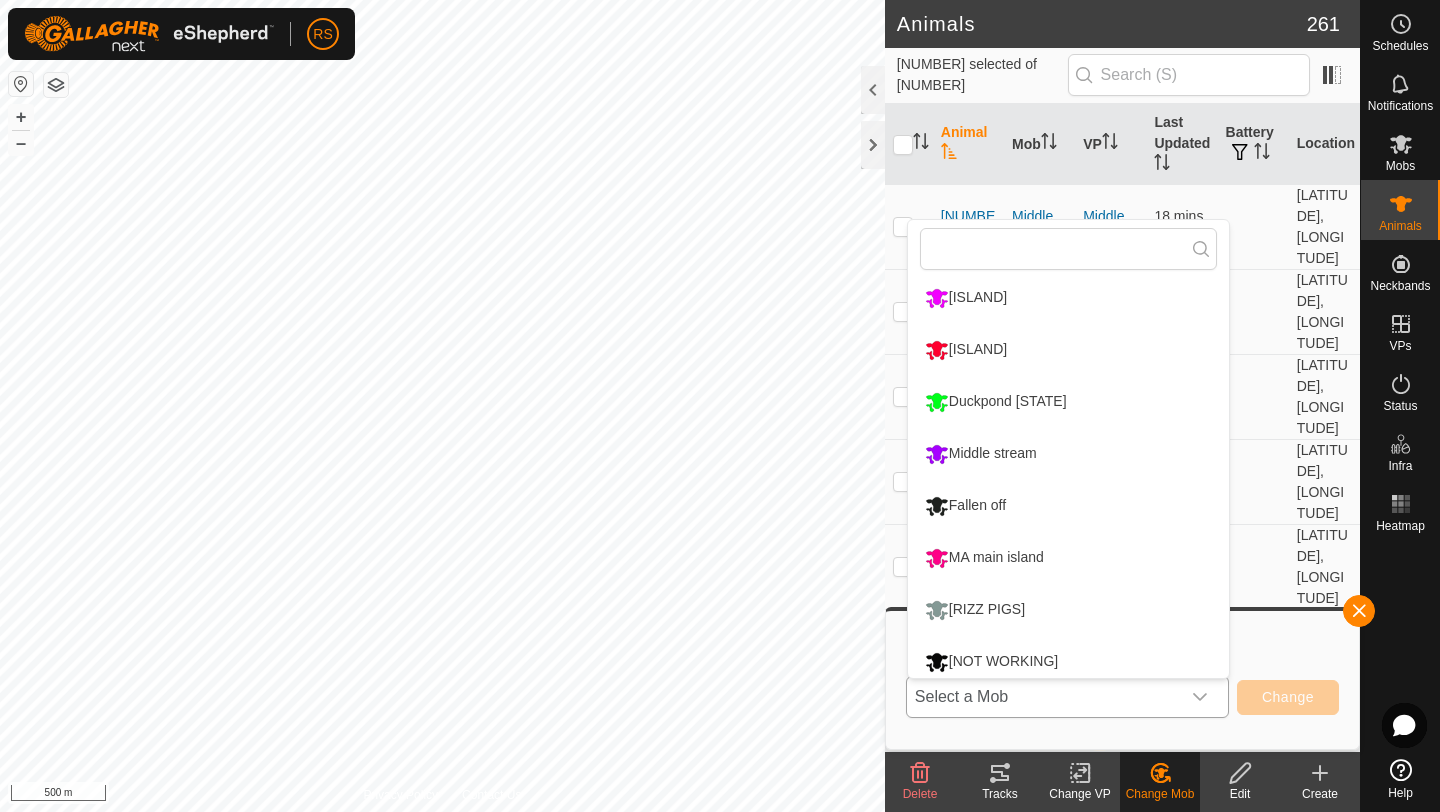 scroll, scrollTop: 326, scrollLeft: 0, axis: vertical 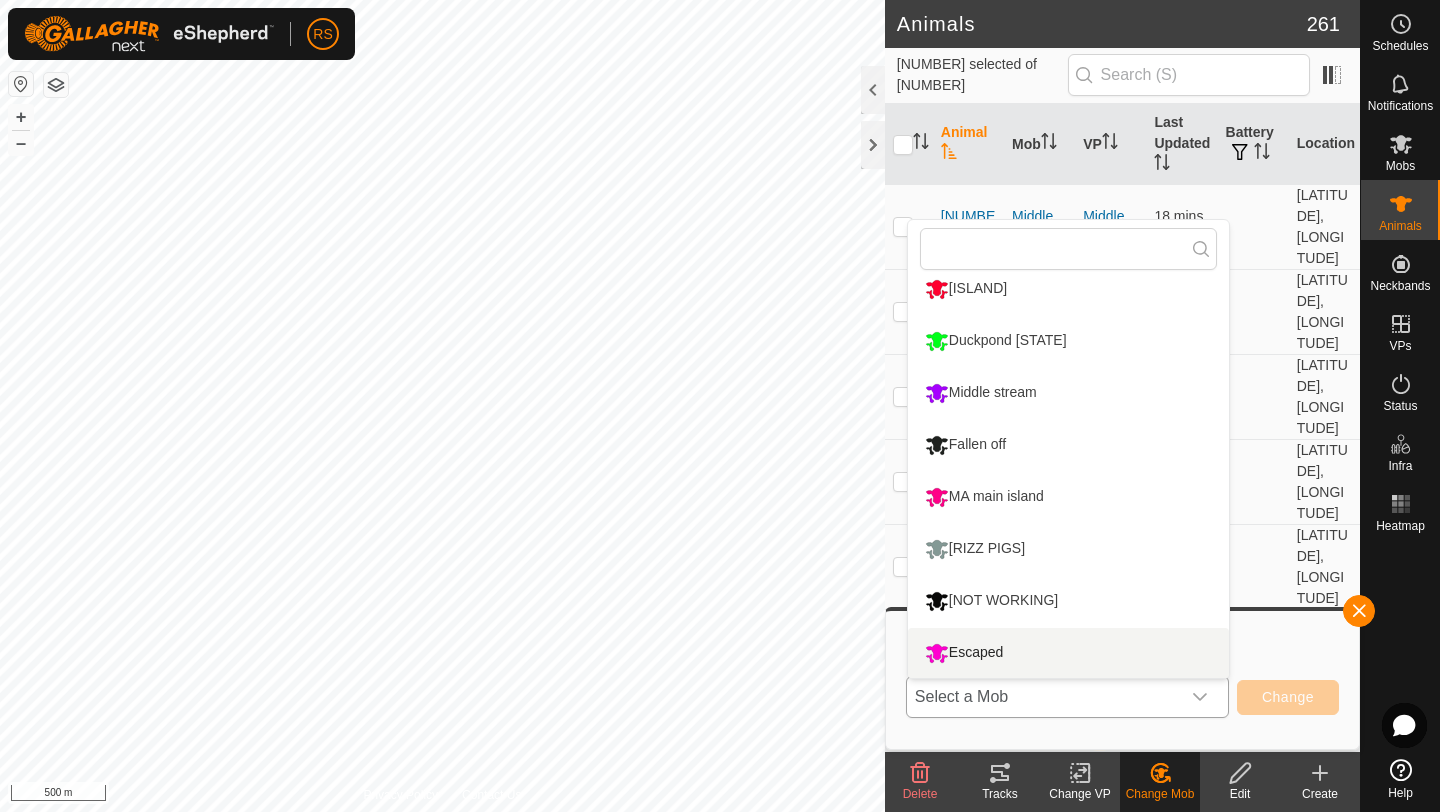 click on "Escaped" at bounding box center [1068, 653] 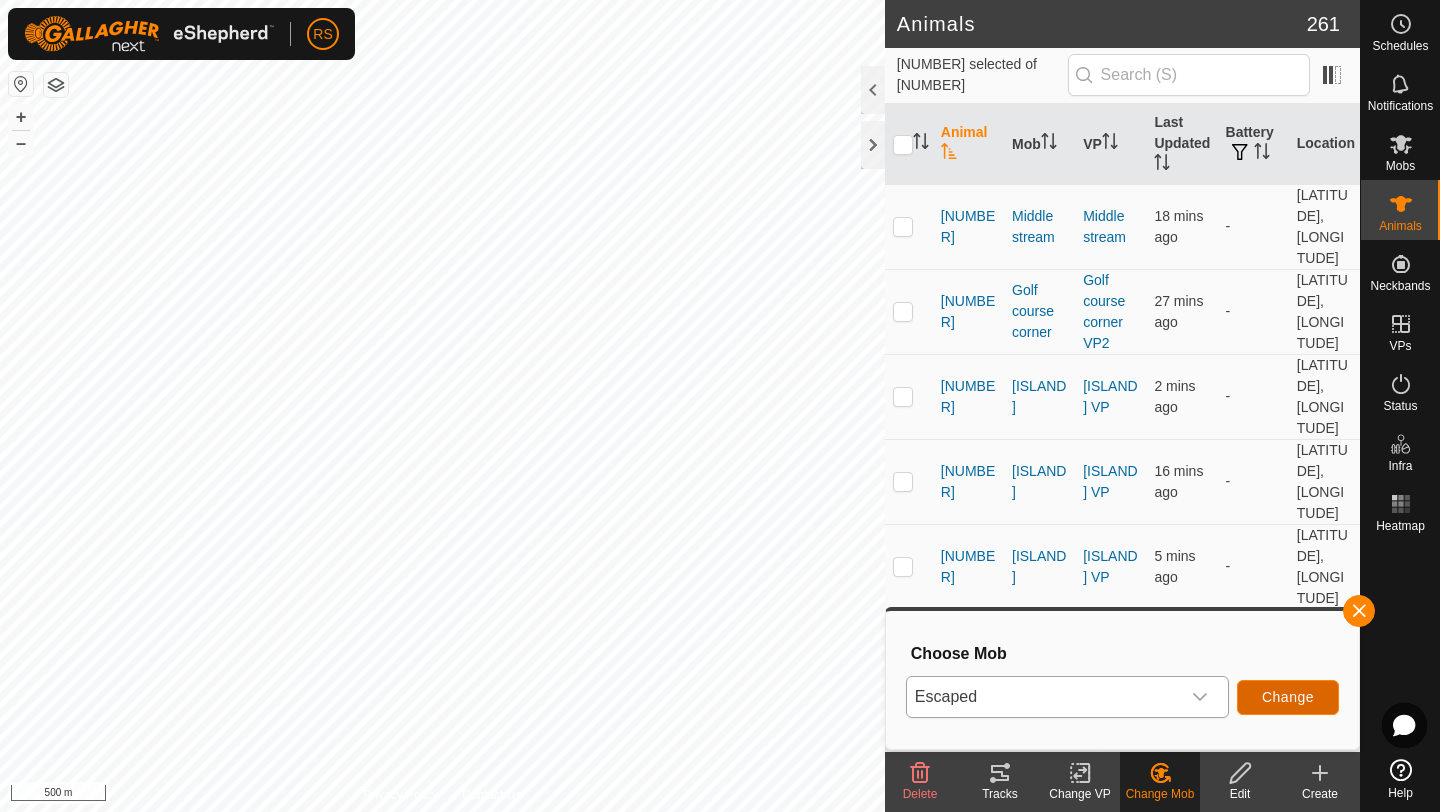 click on "Change" at bounding box center (1288, 697) 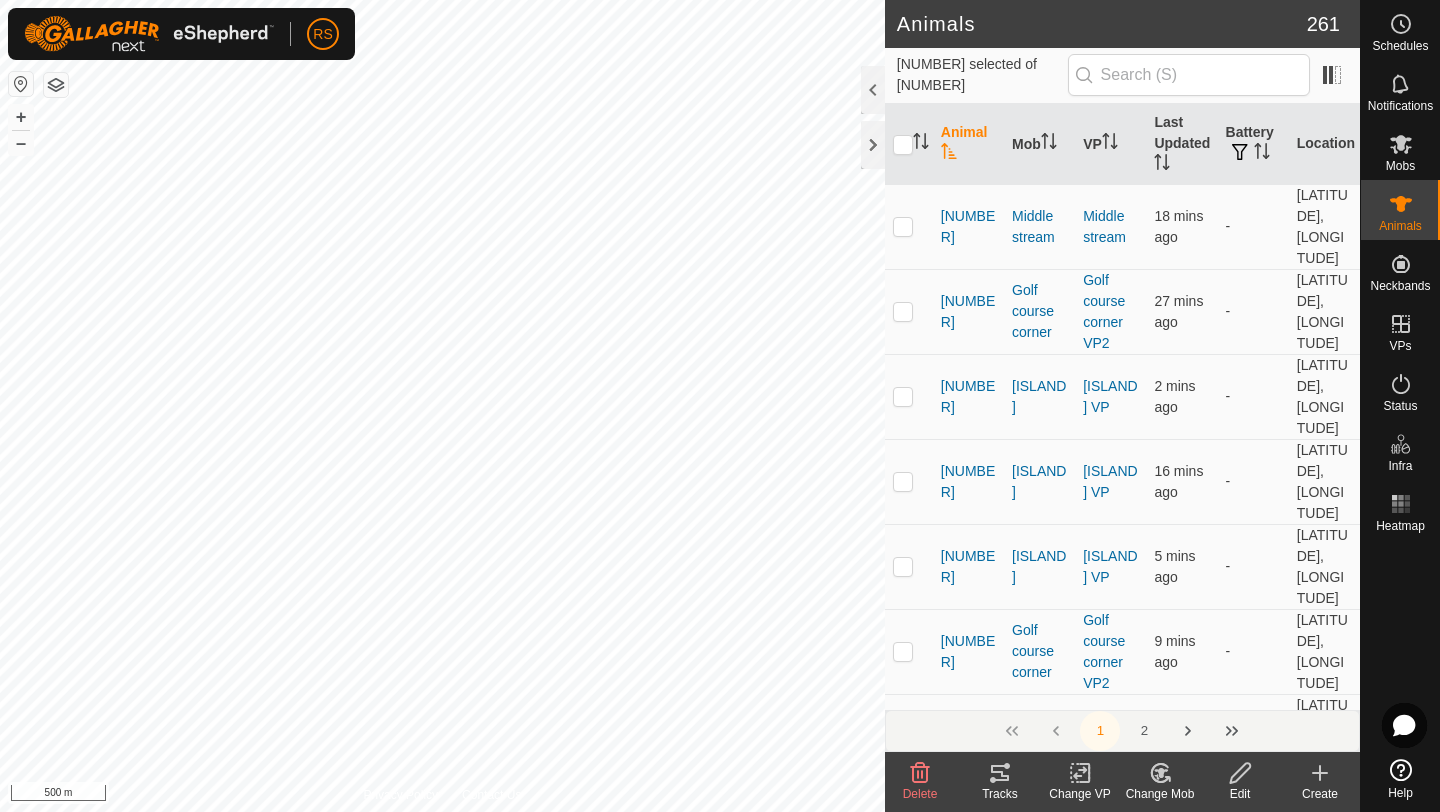 click 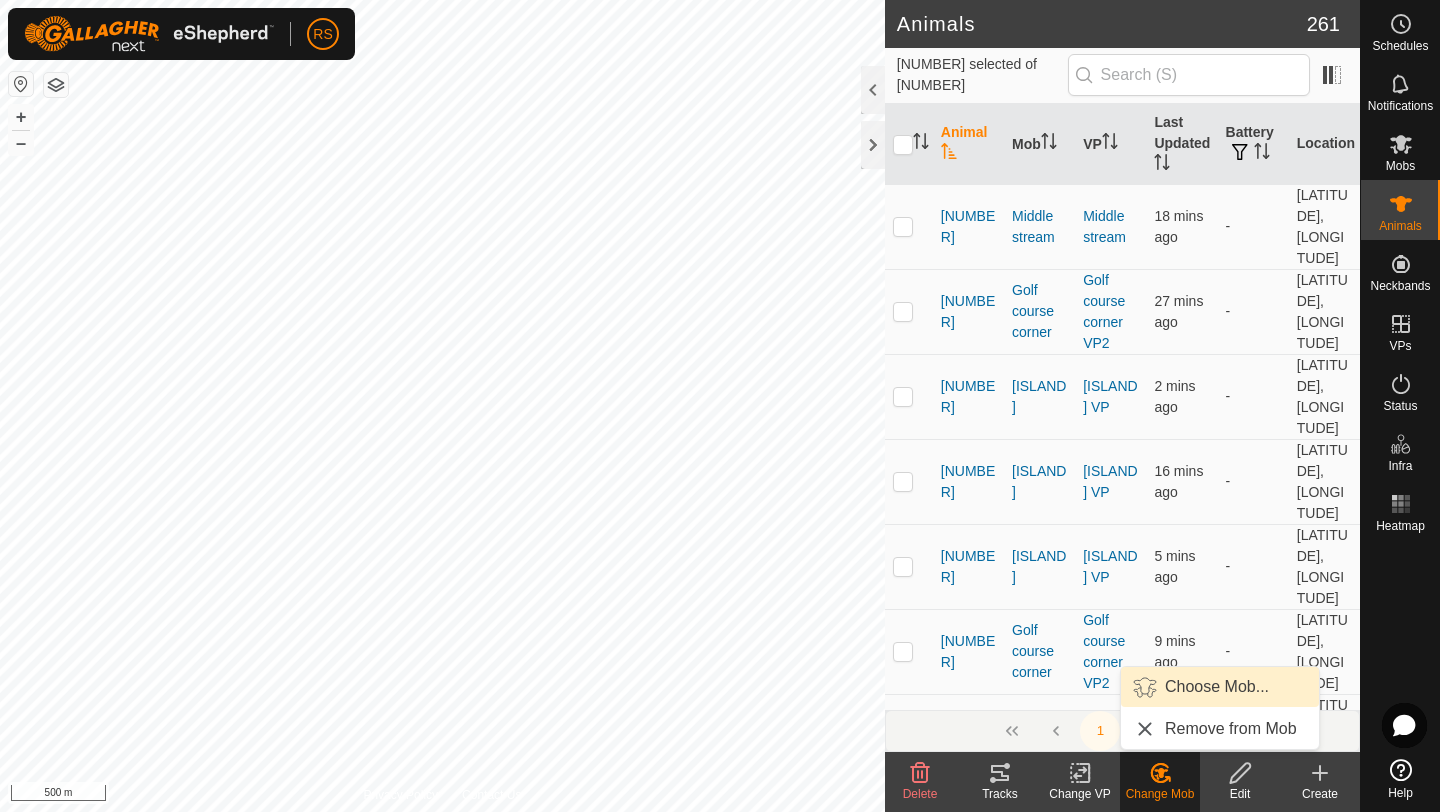 click on "Choose Mob..." at bounding box center (1220, 687) 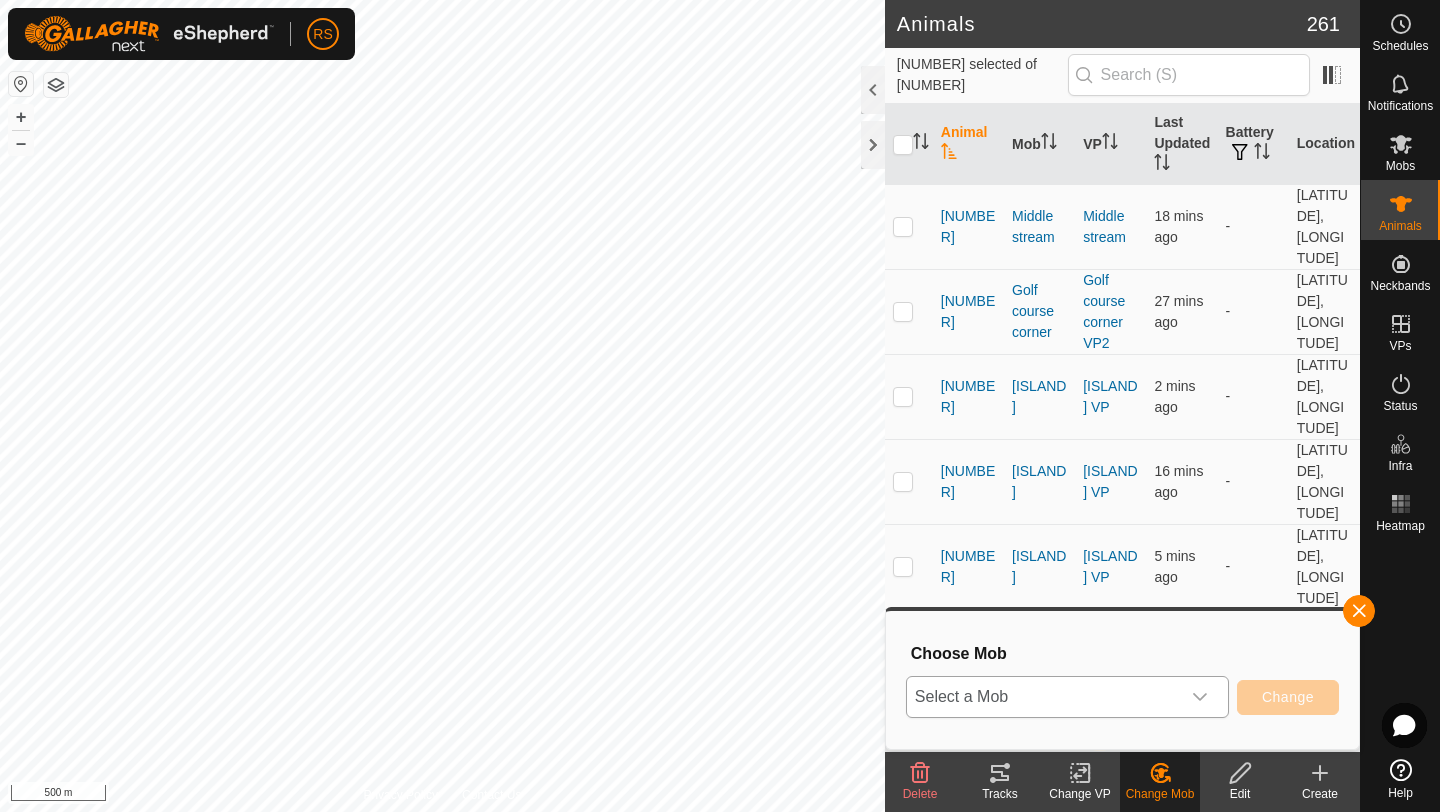 click 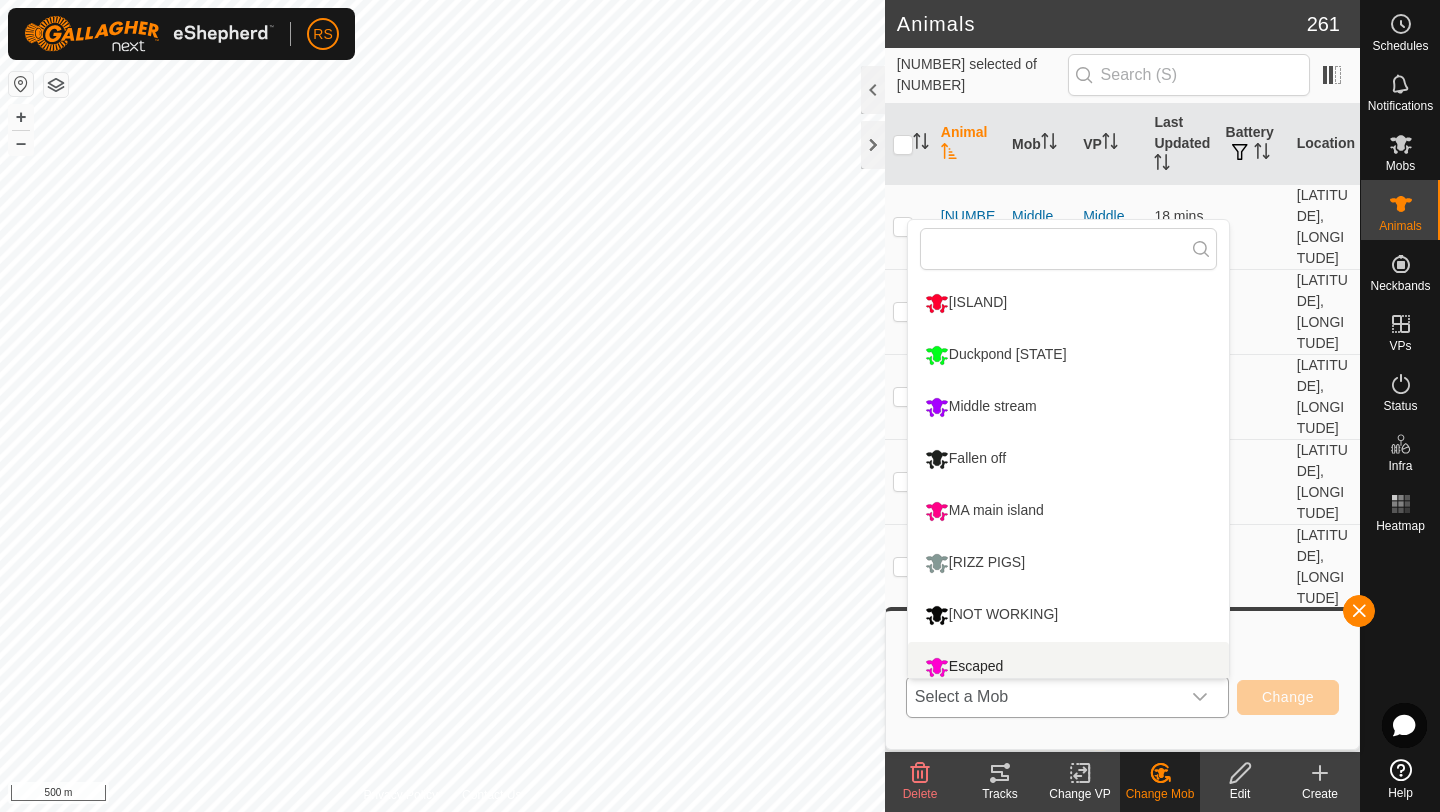 scroll, scrollTop: 326, scrollLeft: 0, axis: vertical 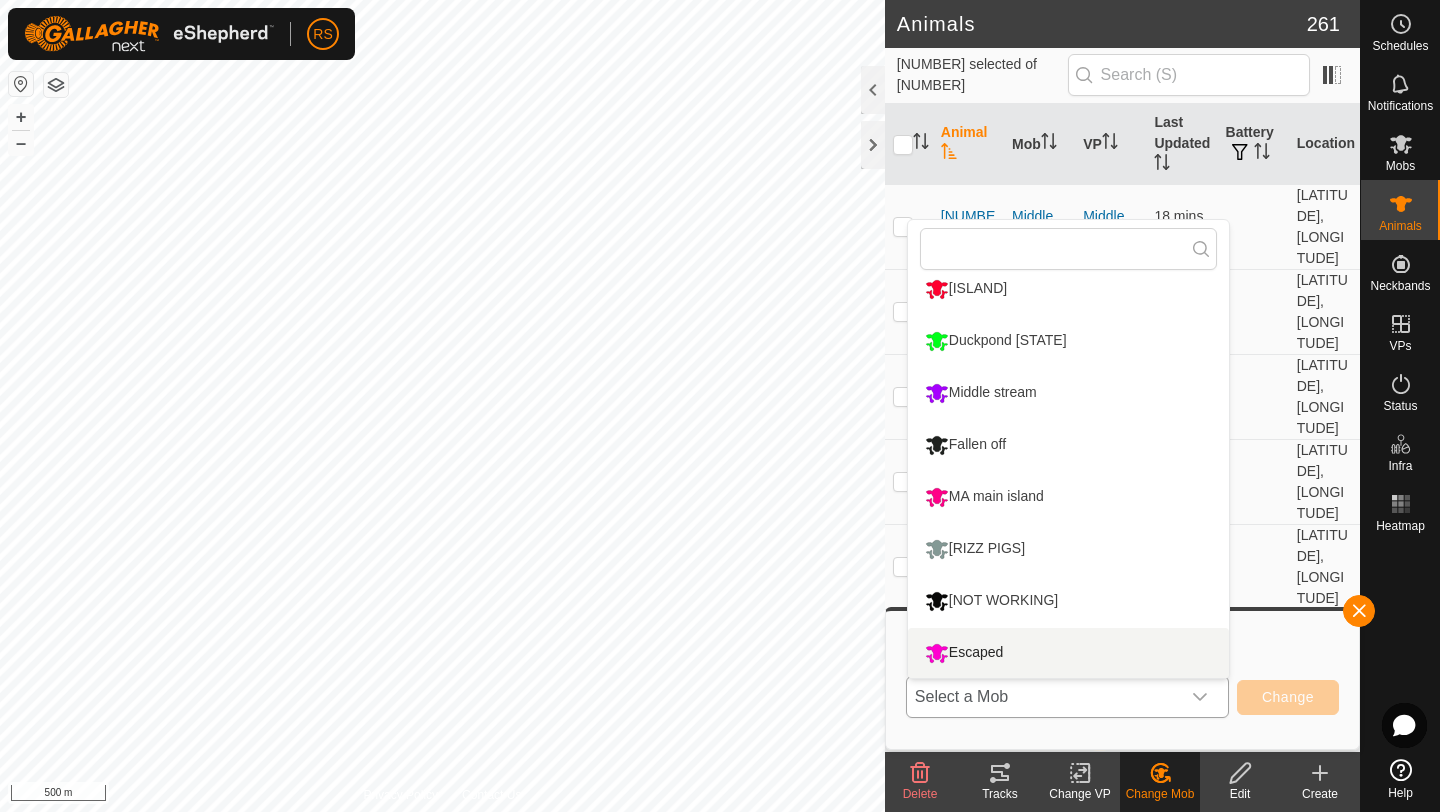 click on "Escaped" at bounding box center [1068, 653] 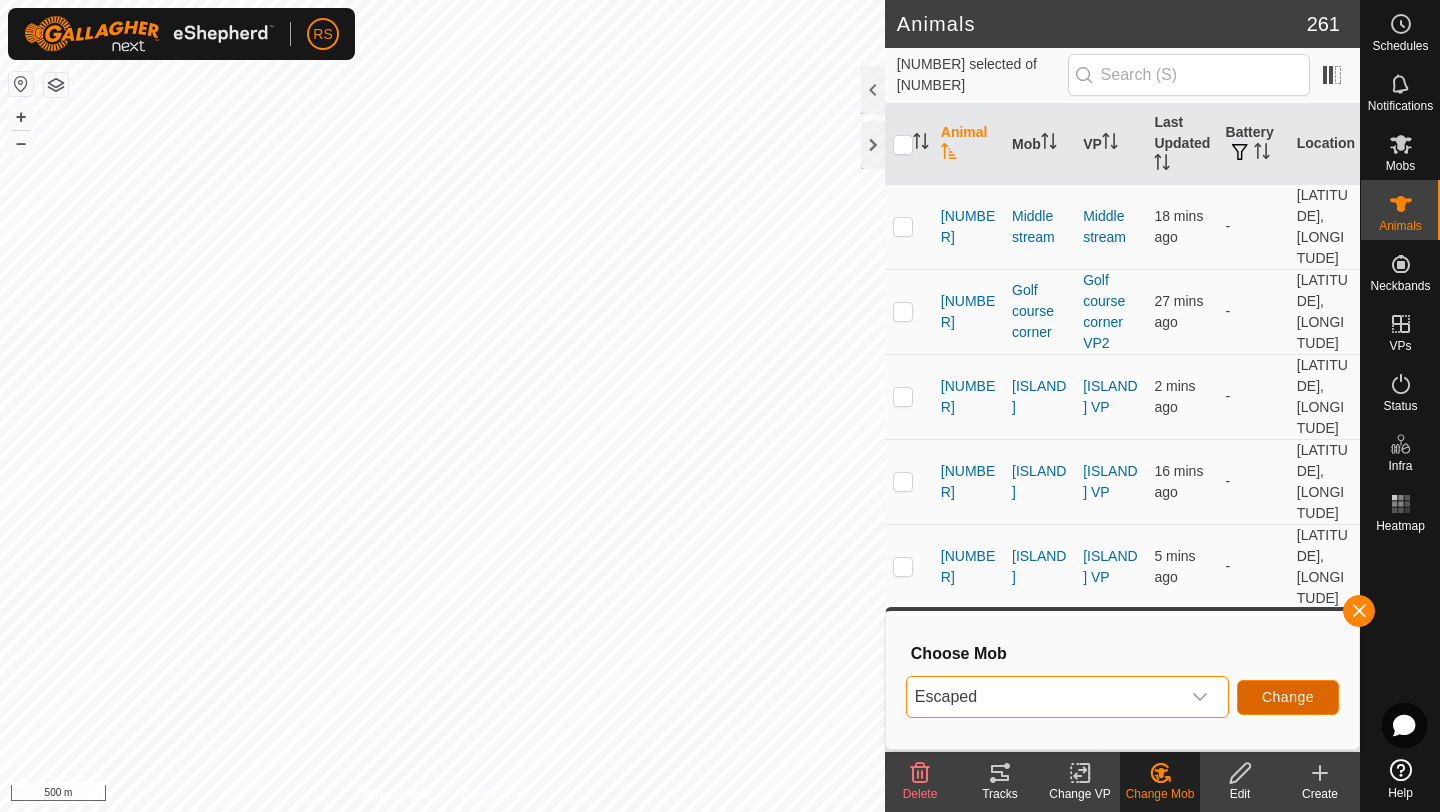 click on "Change" at bounding box center [1288, 697] 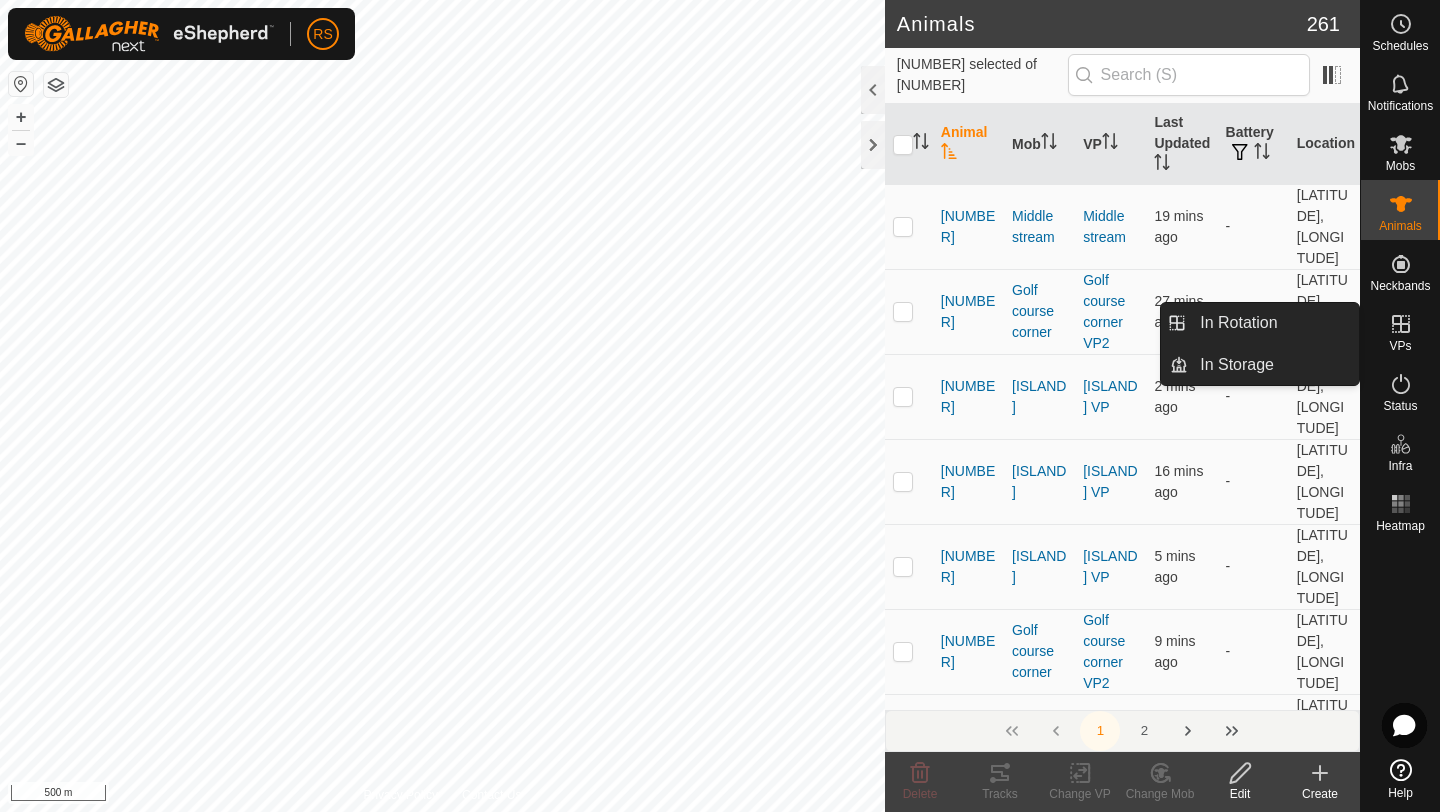 click on "VPs" at bounding box center [1400, 346] 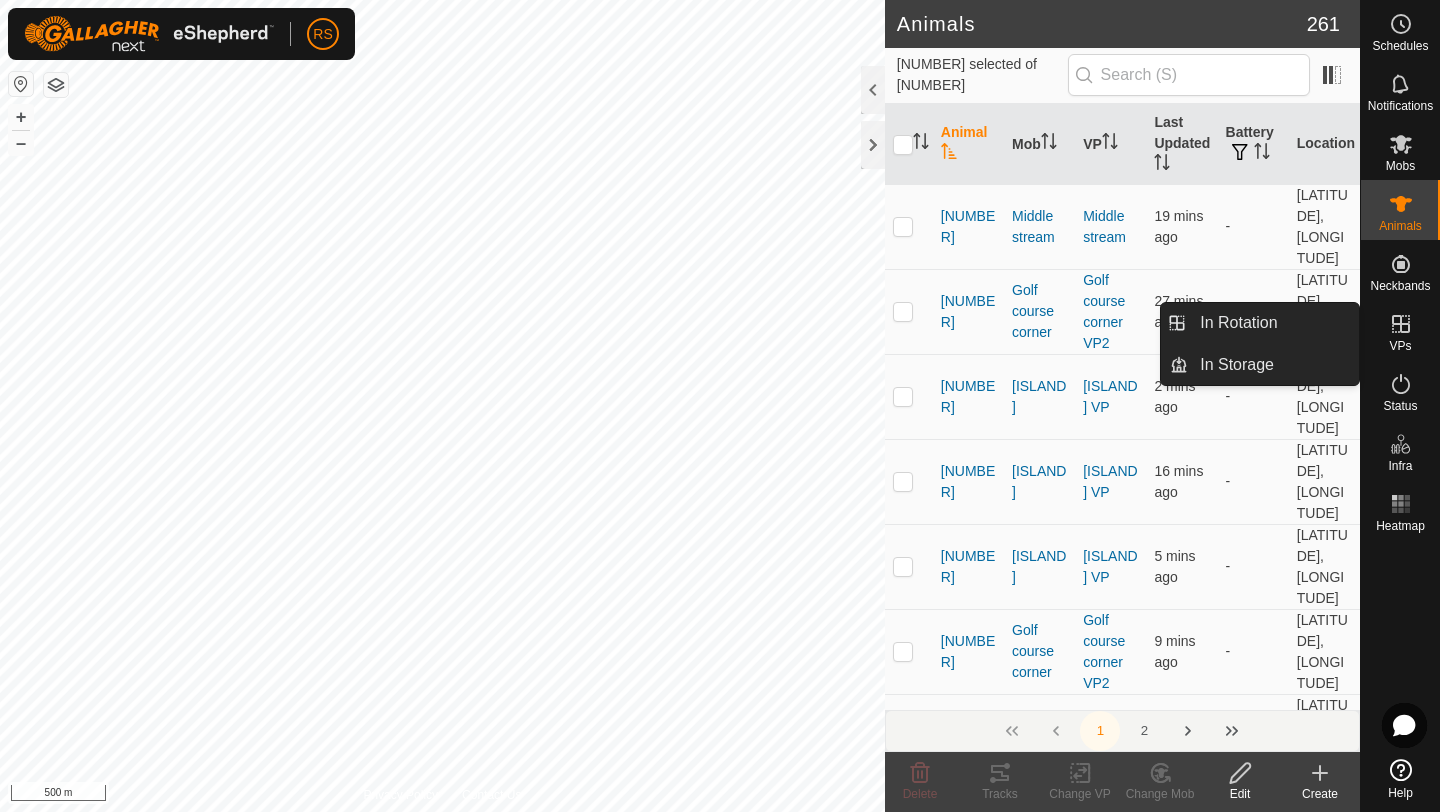 click 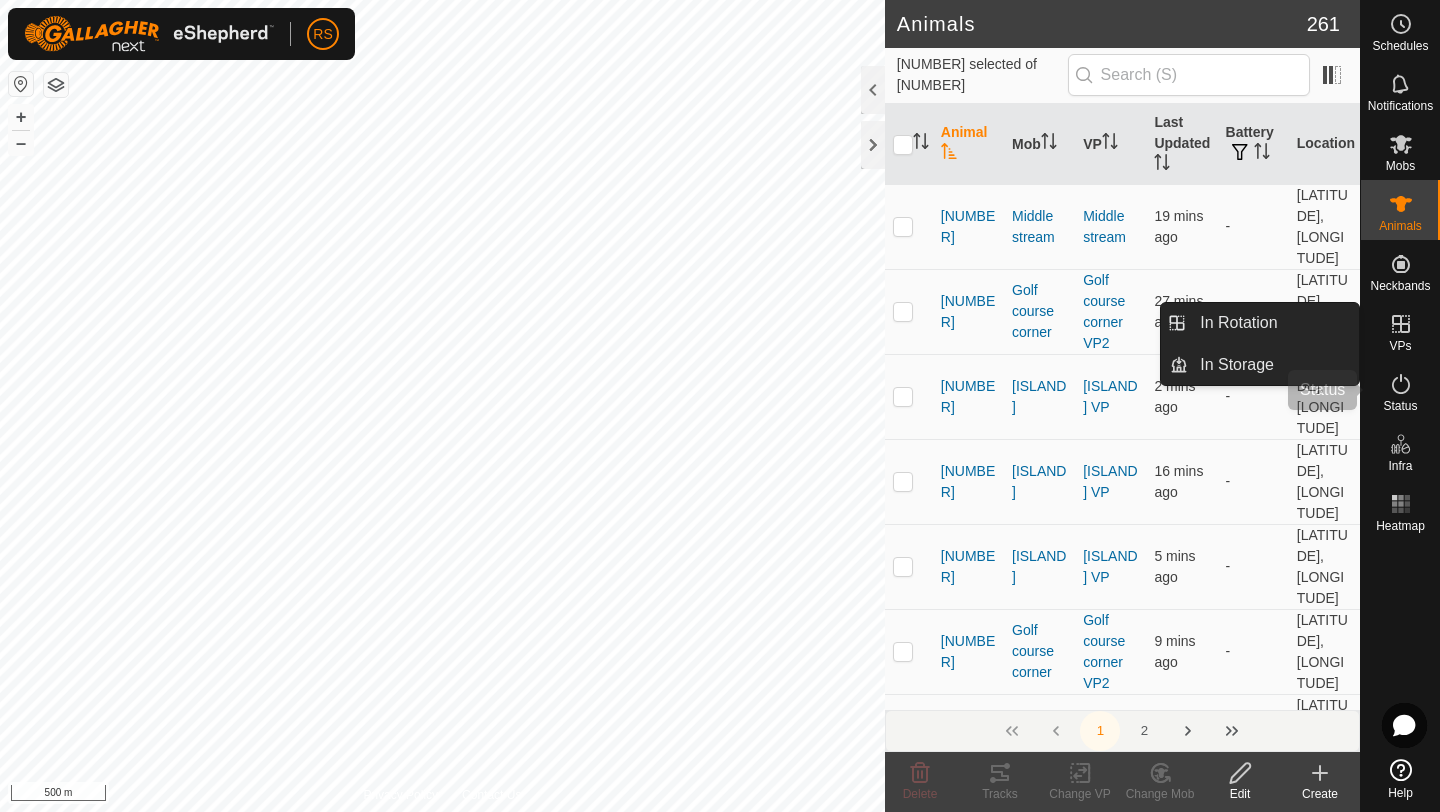click on "Status" at bounding box center [1400, 406] 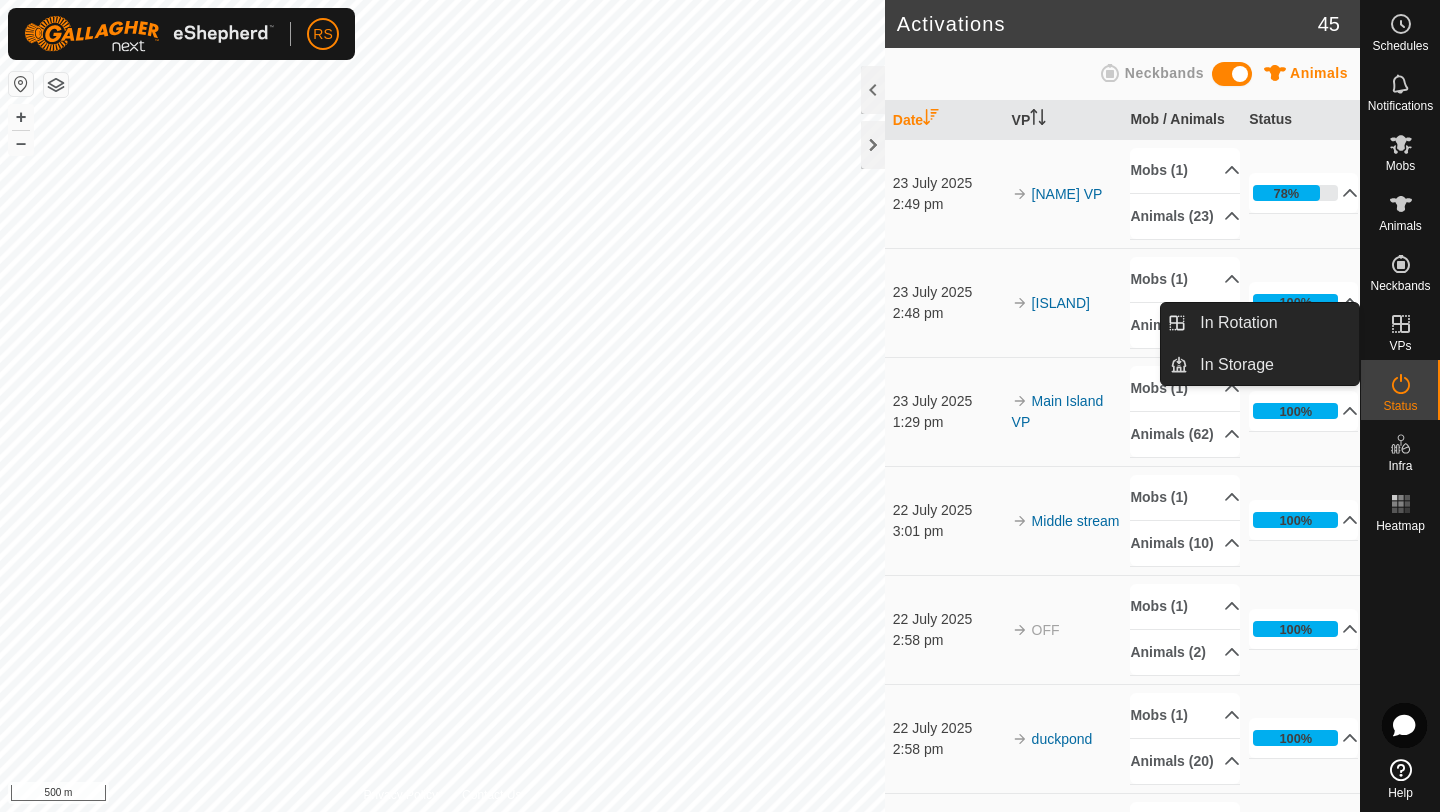 click 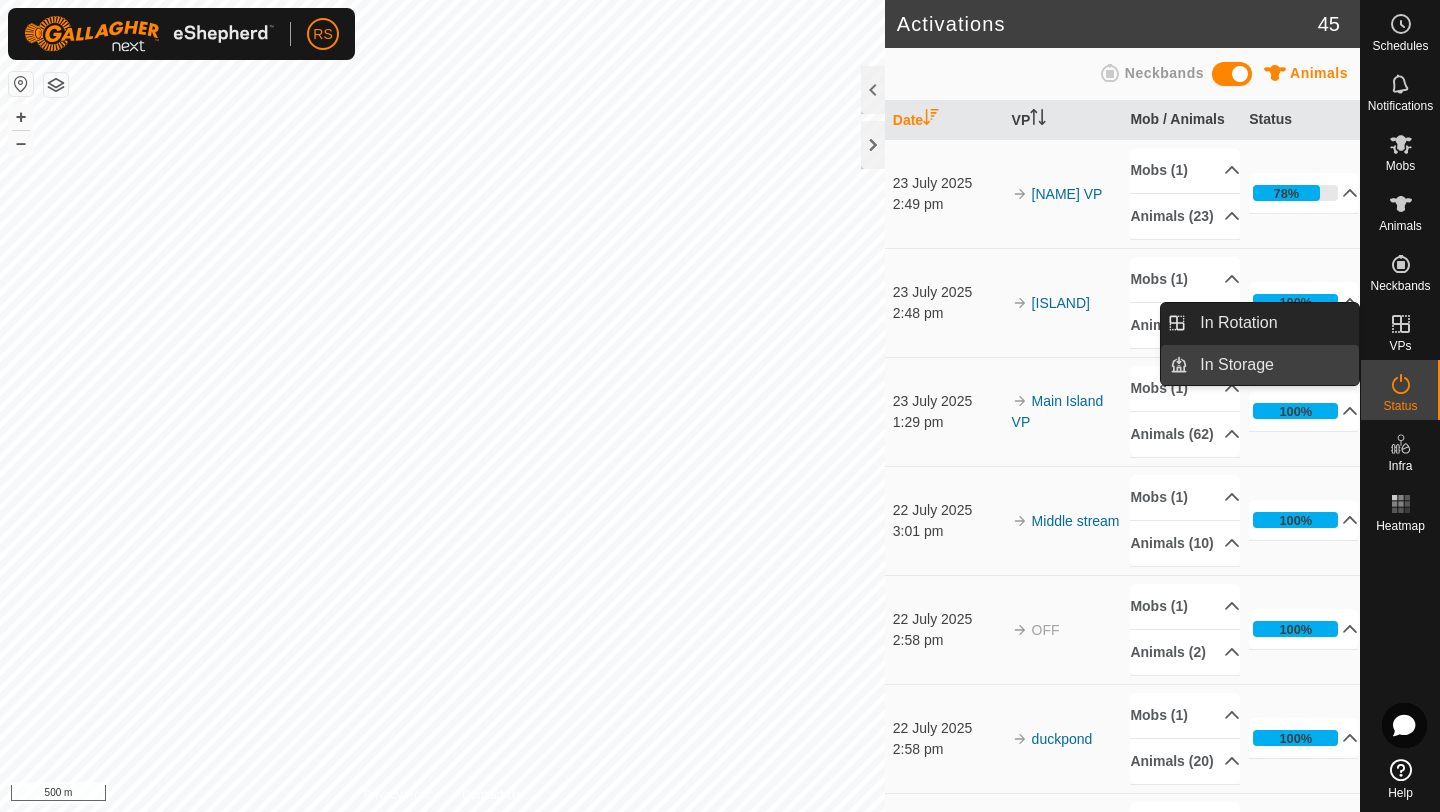 click on "In Storage" at bounding box center (1273, 365) 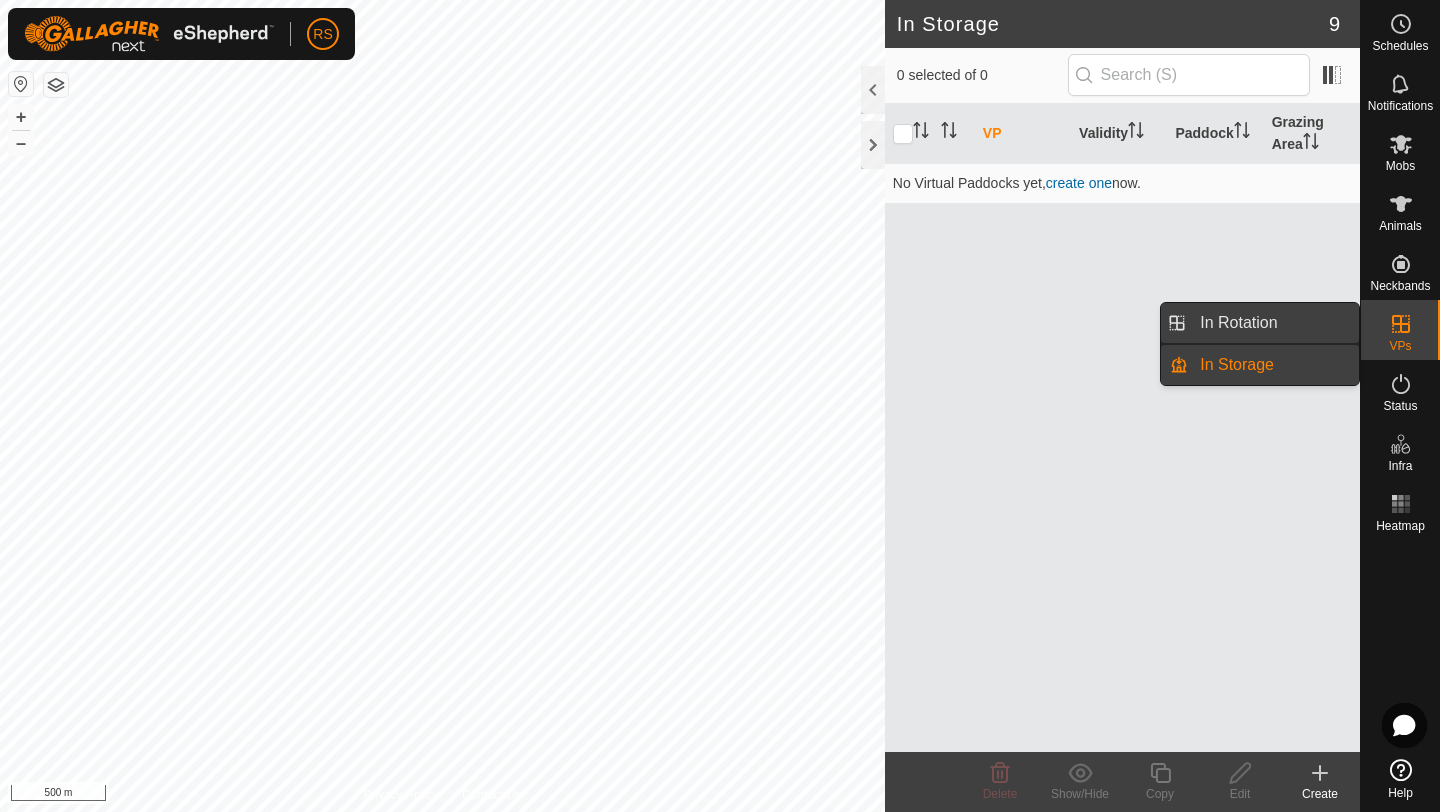 click on "In Rotation" at bounding box center [1273, 323] 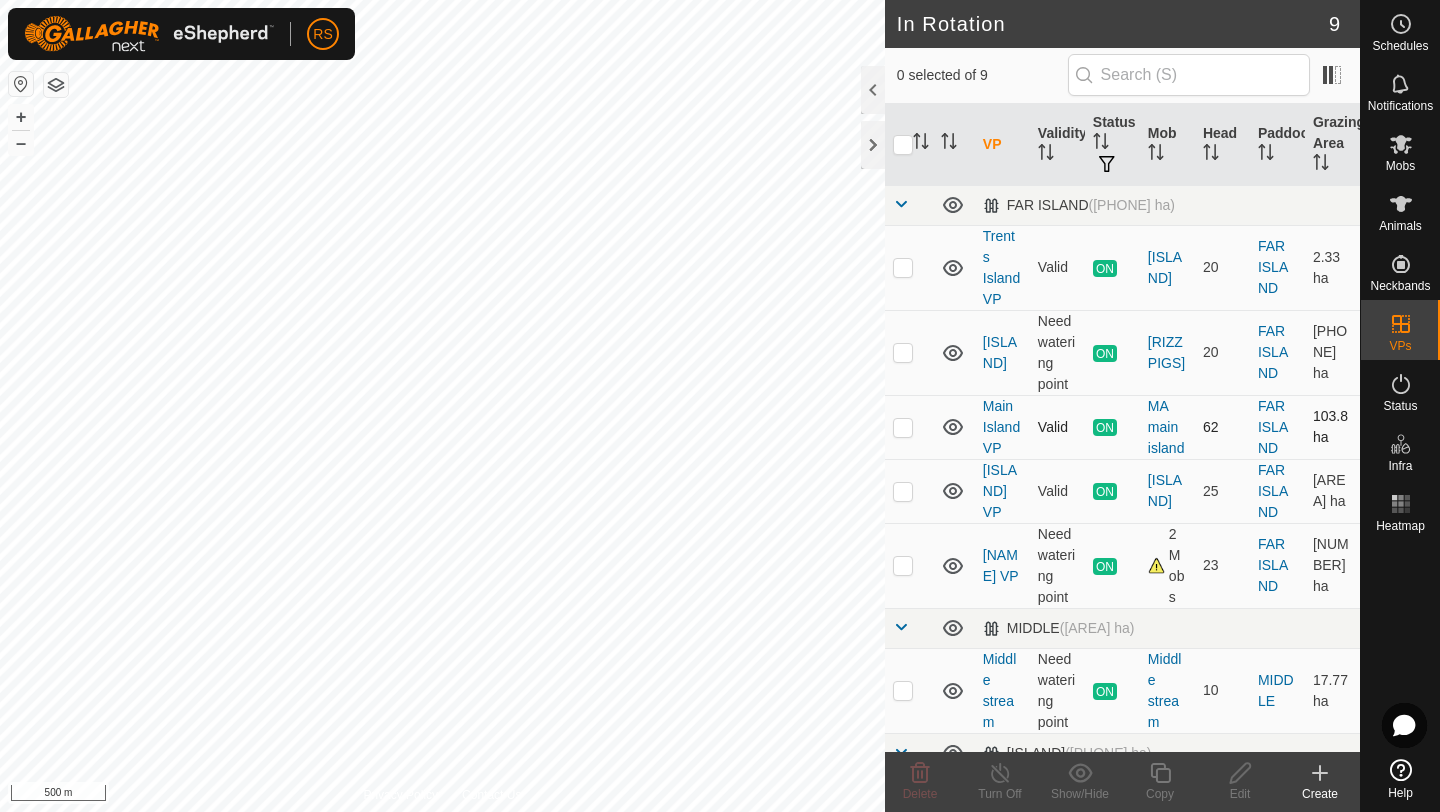 scroll, scrollTop: 358, scrollLeft: 0, axis: vertical 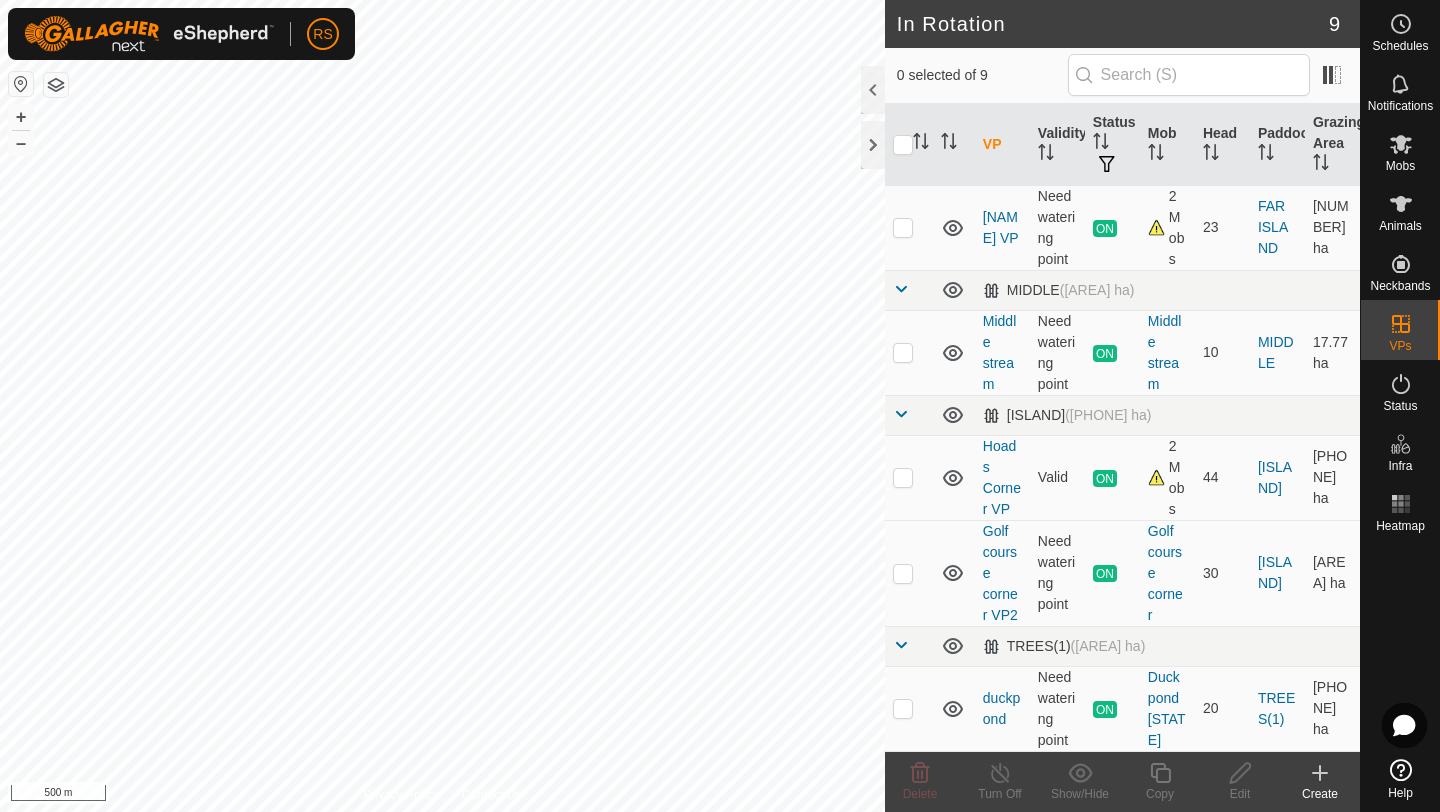 click on "Create" 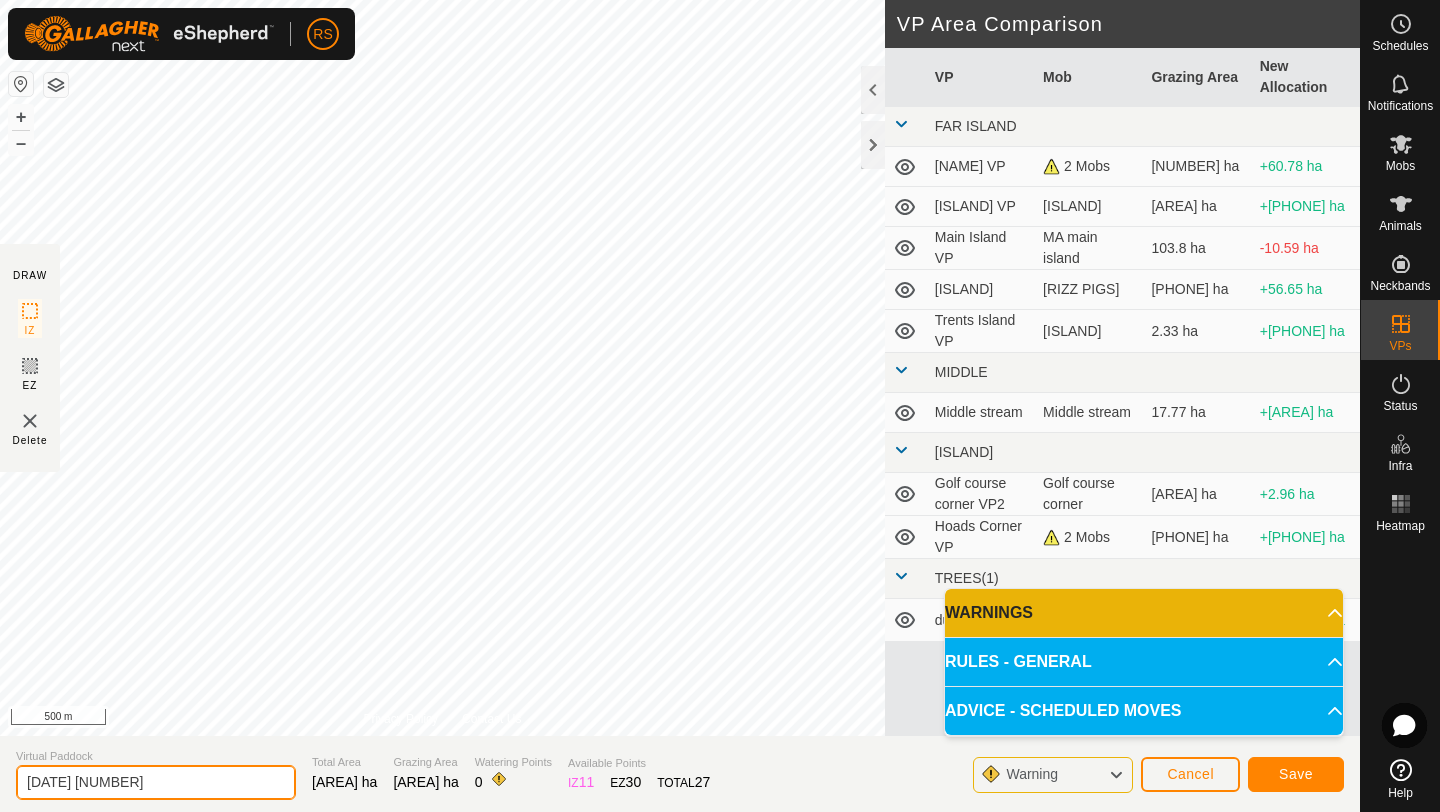 drag, startPoint x: 166, startPoint y: 786, endPoint x: 0, endPoint y: 777, distance: 166.24379 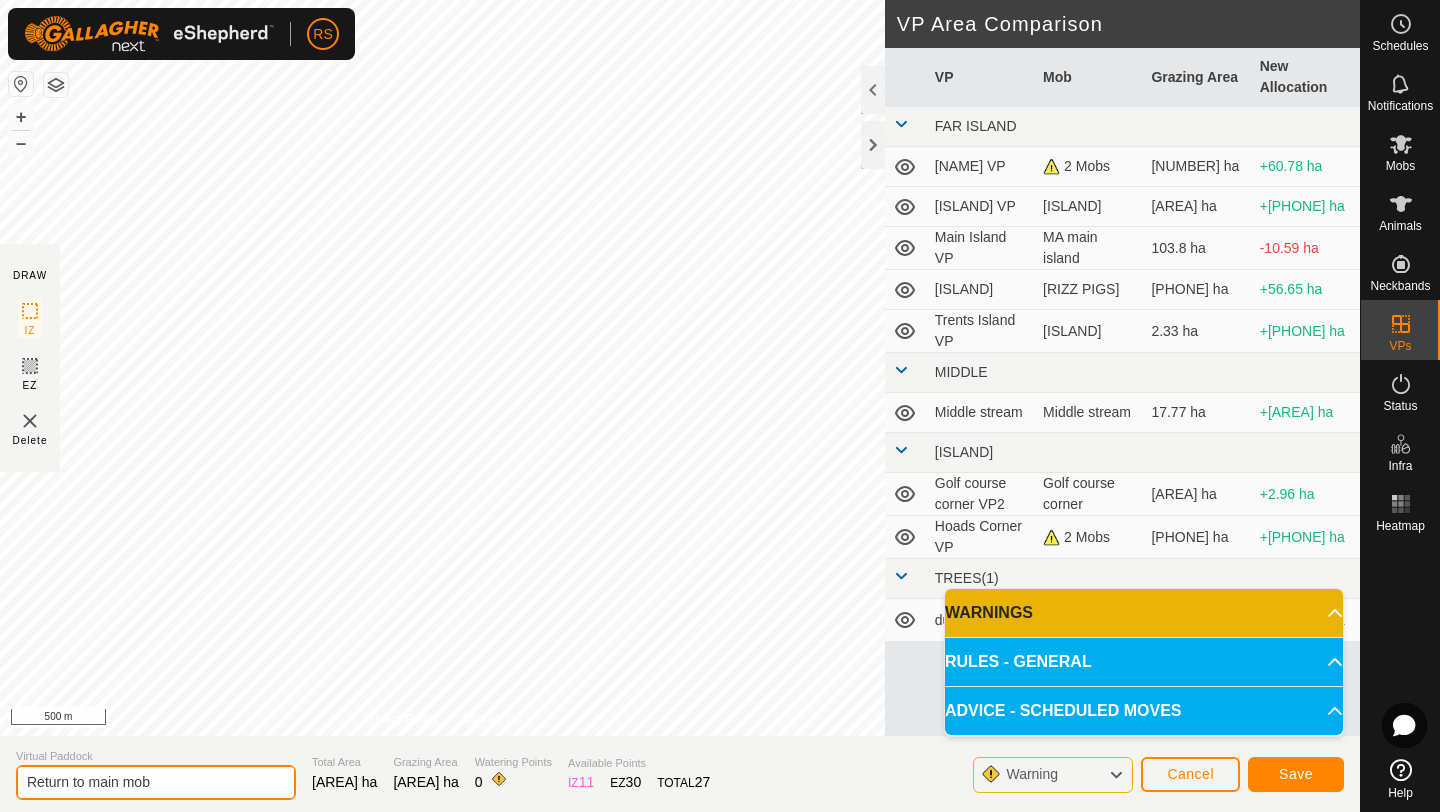 type on "Return to main mob" 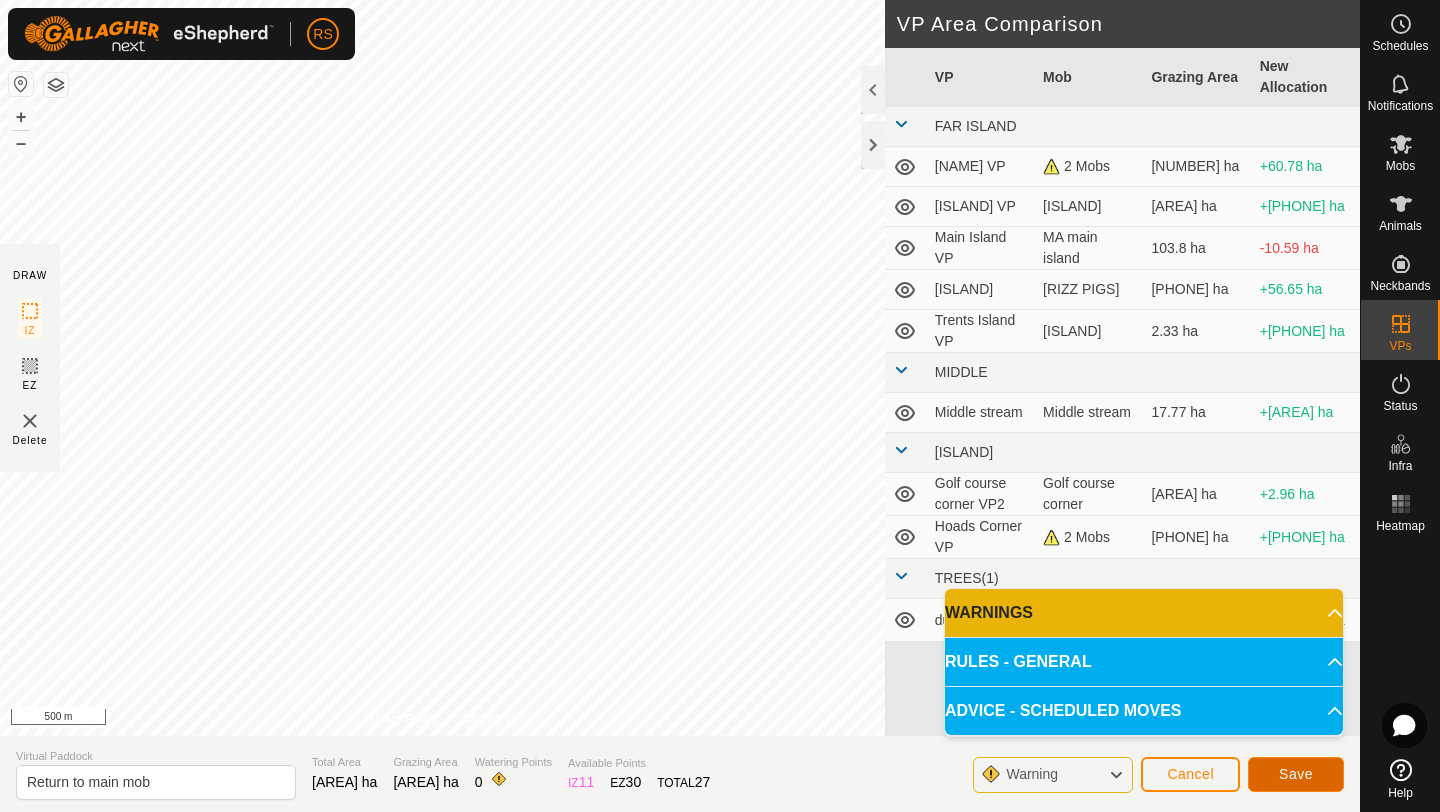 click on "Save" 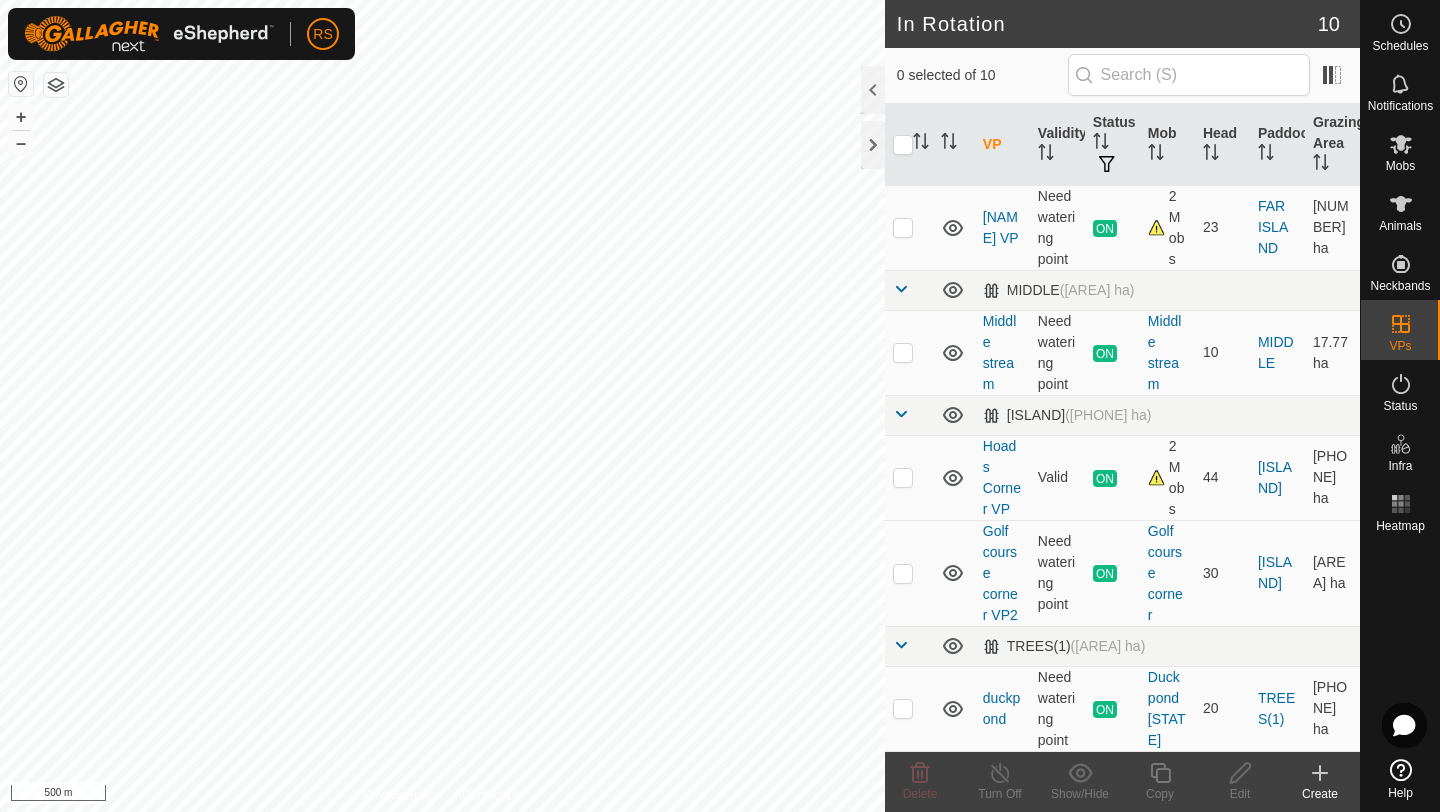 scroll, scrollTop: 0, scrollLeft: 0, axis: both 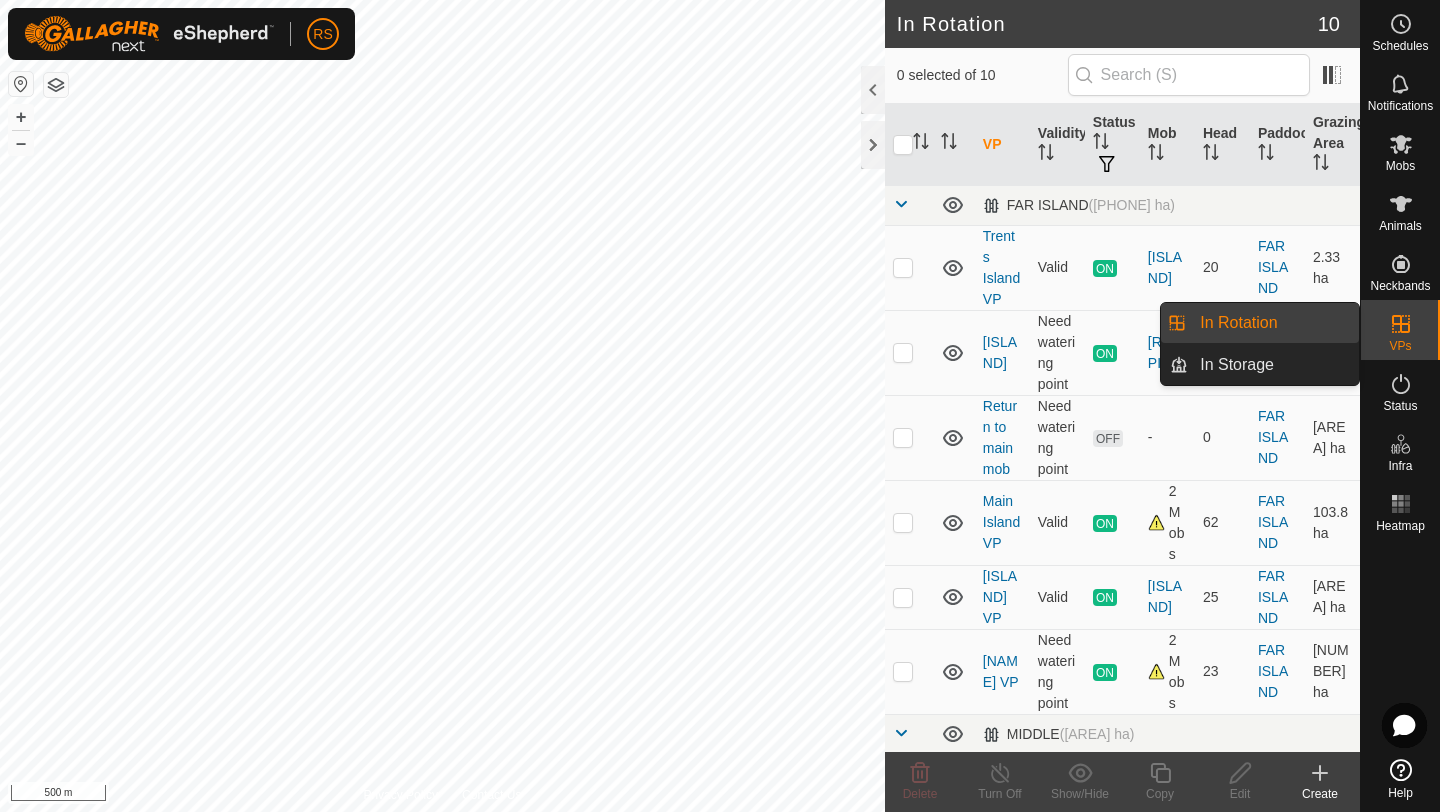 click 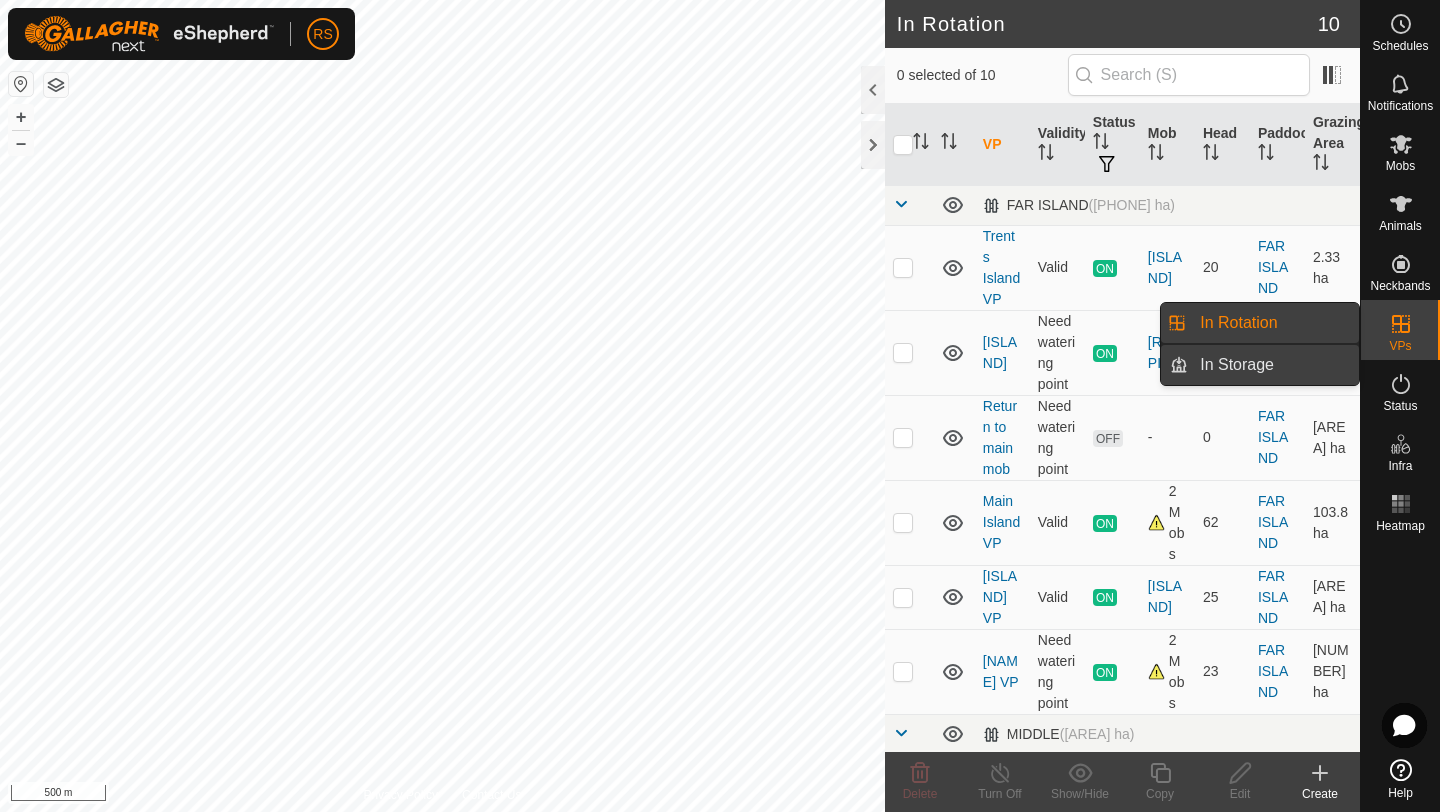 click on "In Storage" at bounding box center [1273, 365] 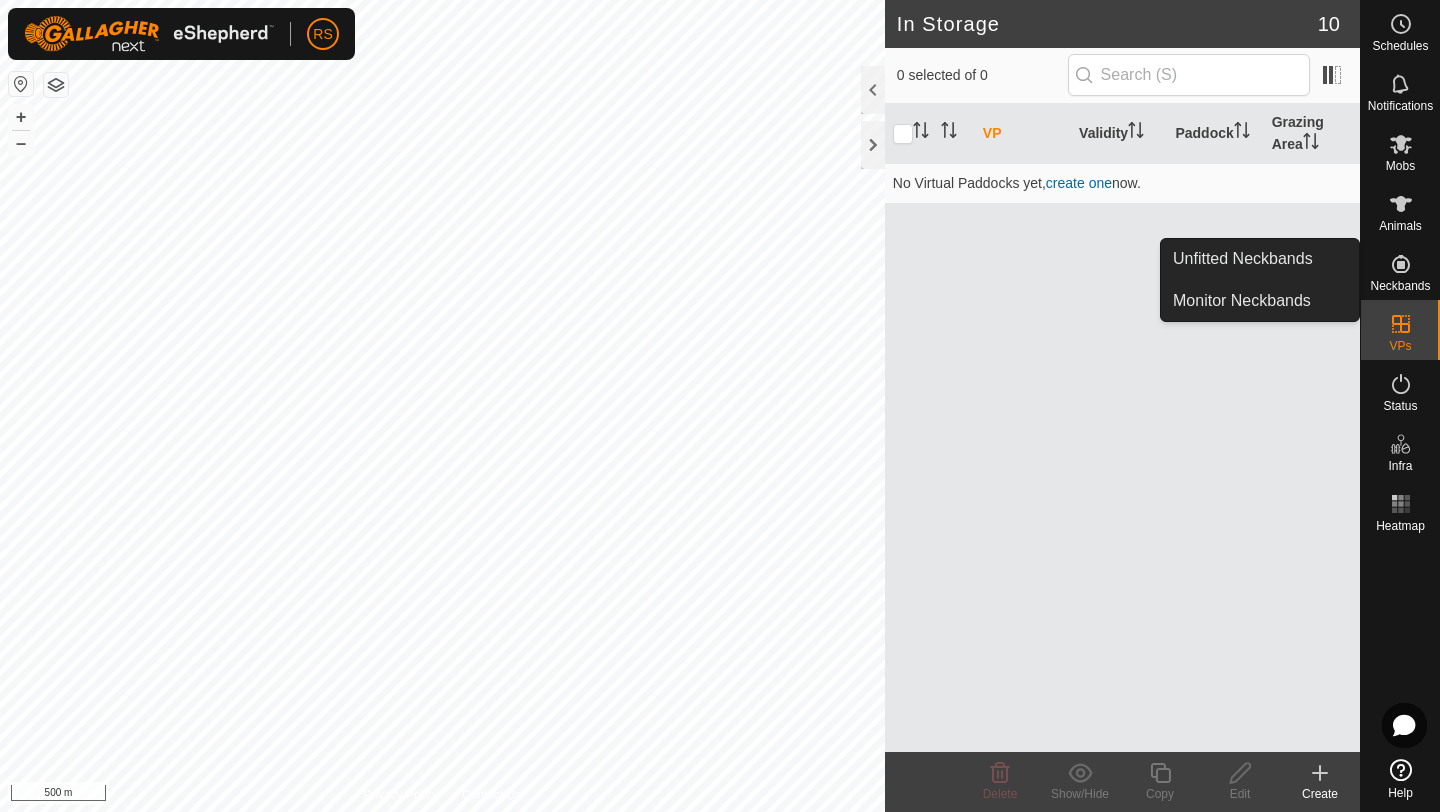click at bounding box center [1401, 264] 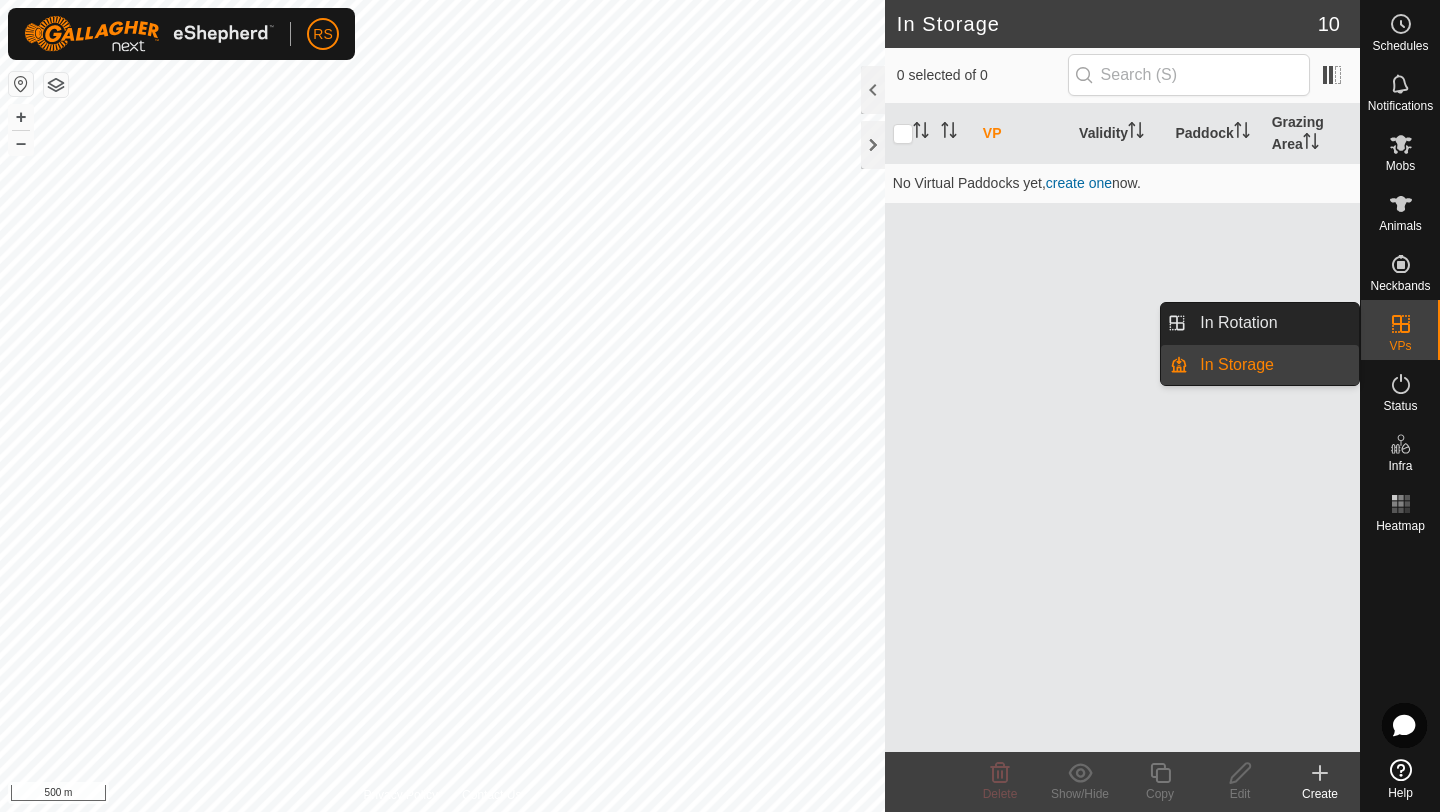 click 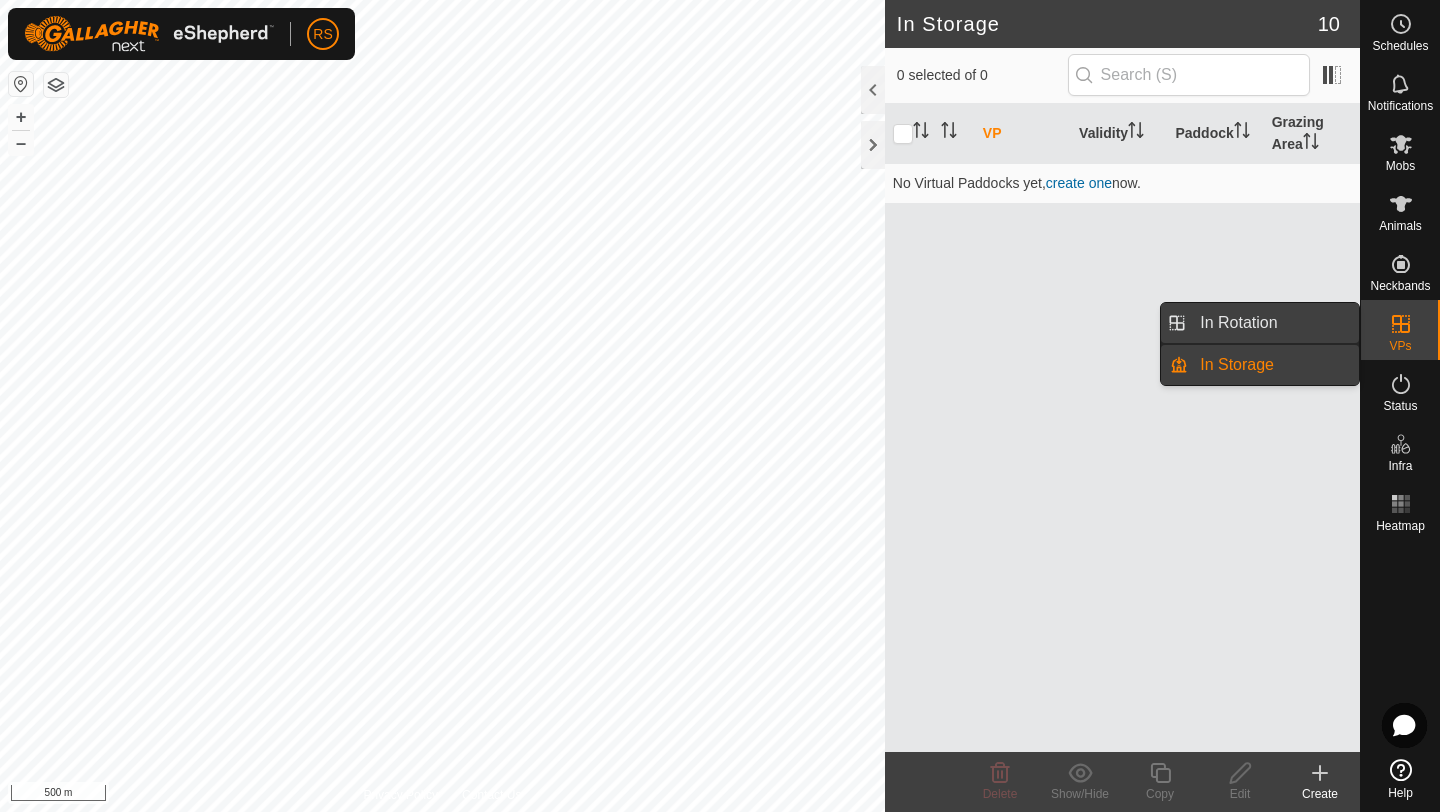 click on "In Rotation" at bounding box center (1273, 323) 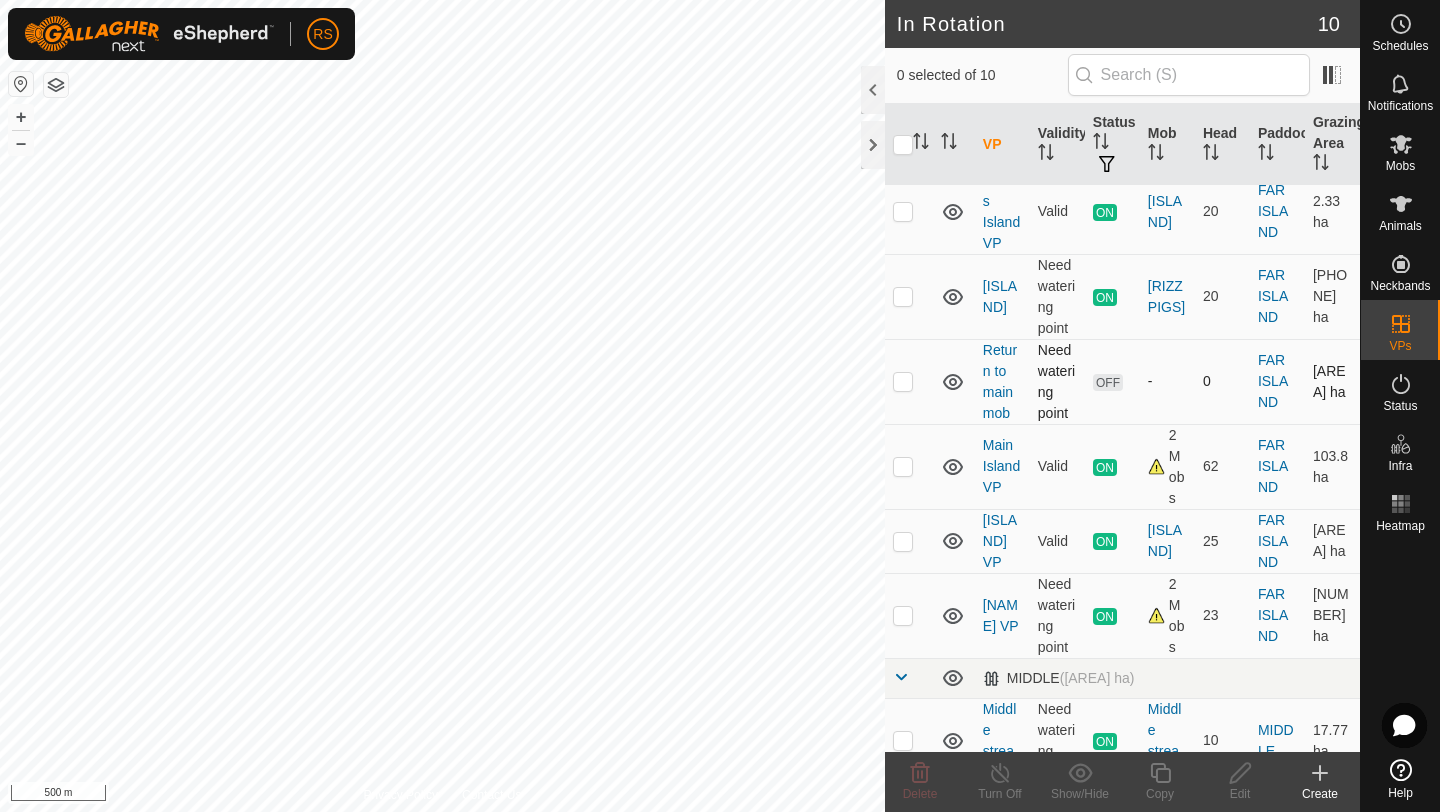 scroll, scrollTop: 61, scrollLeft: 0, axis: vertical 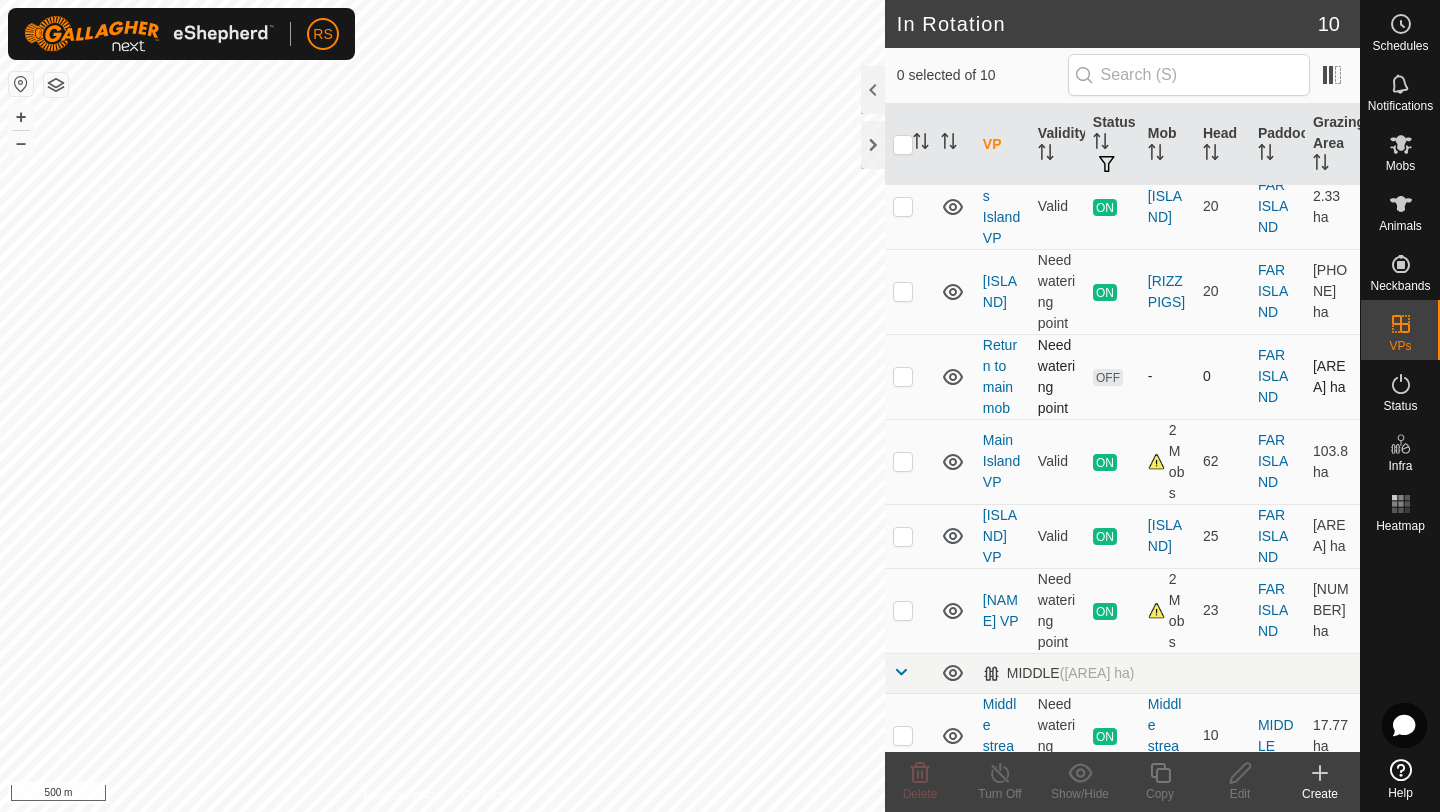 click at bounding box center (903, 376) 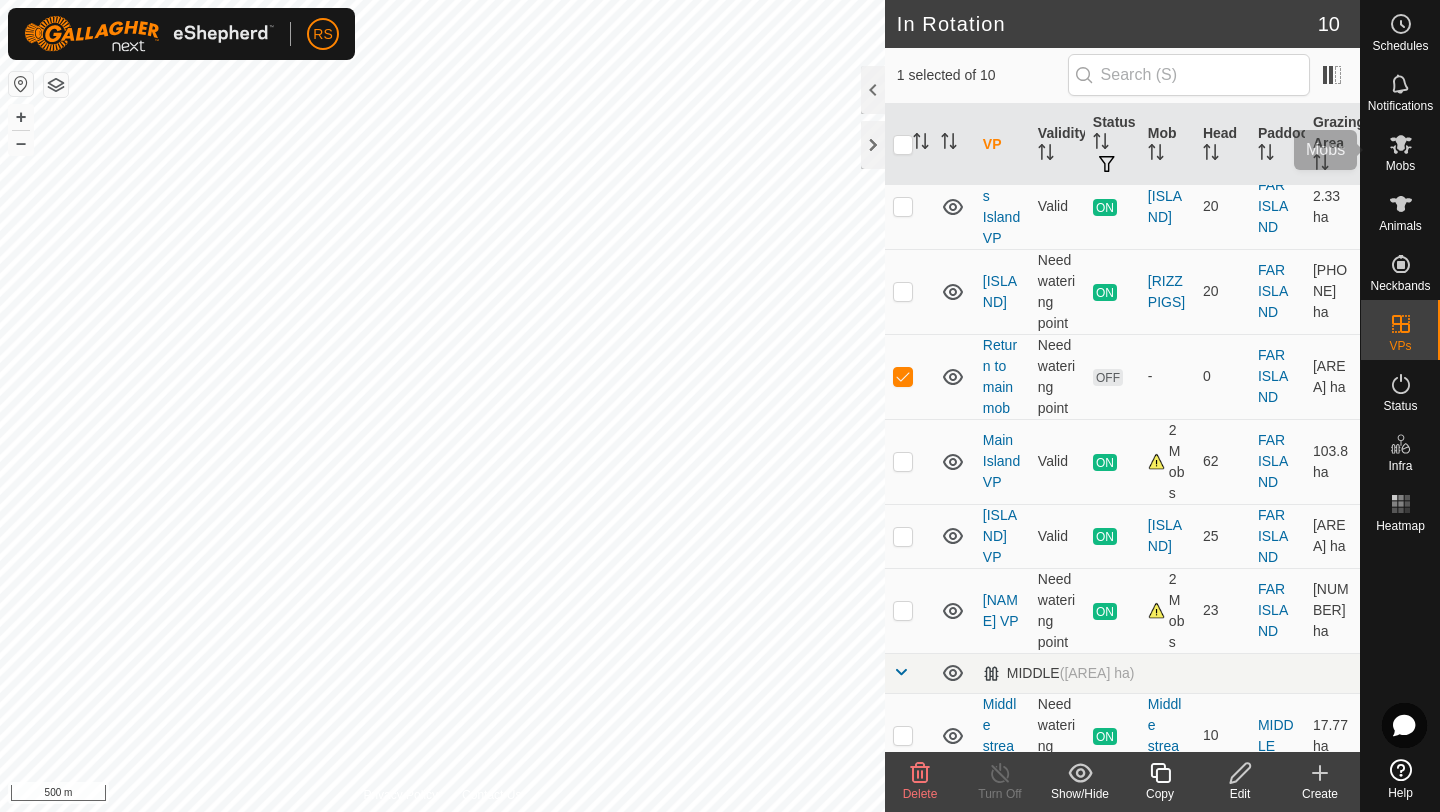 click 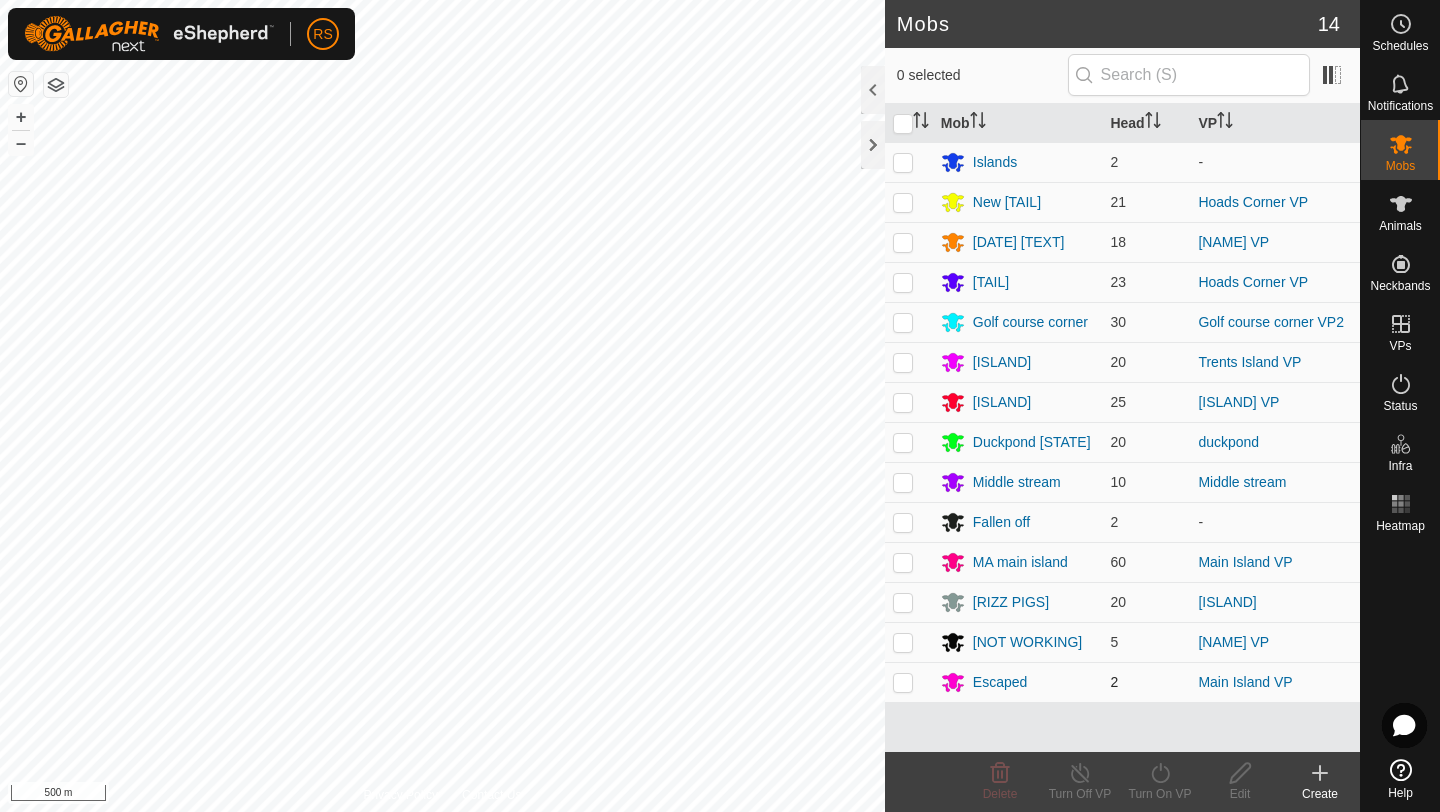 click at bounding box center (903, 682) 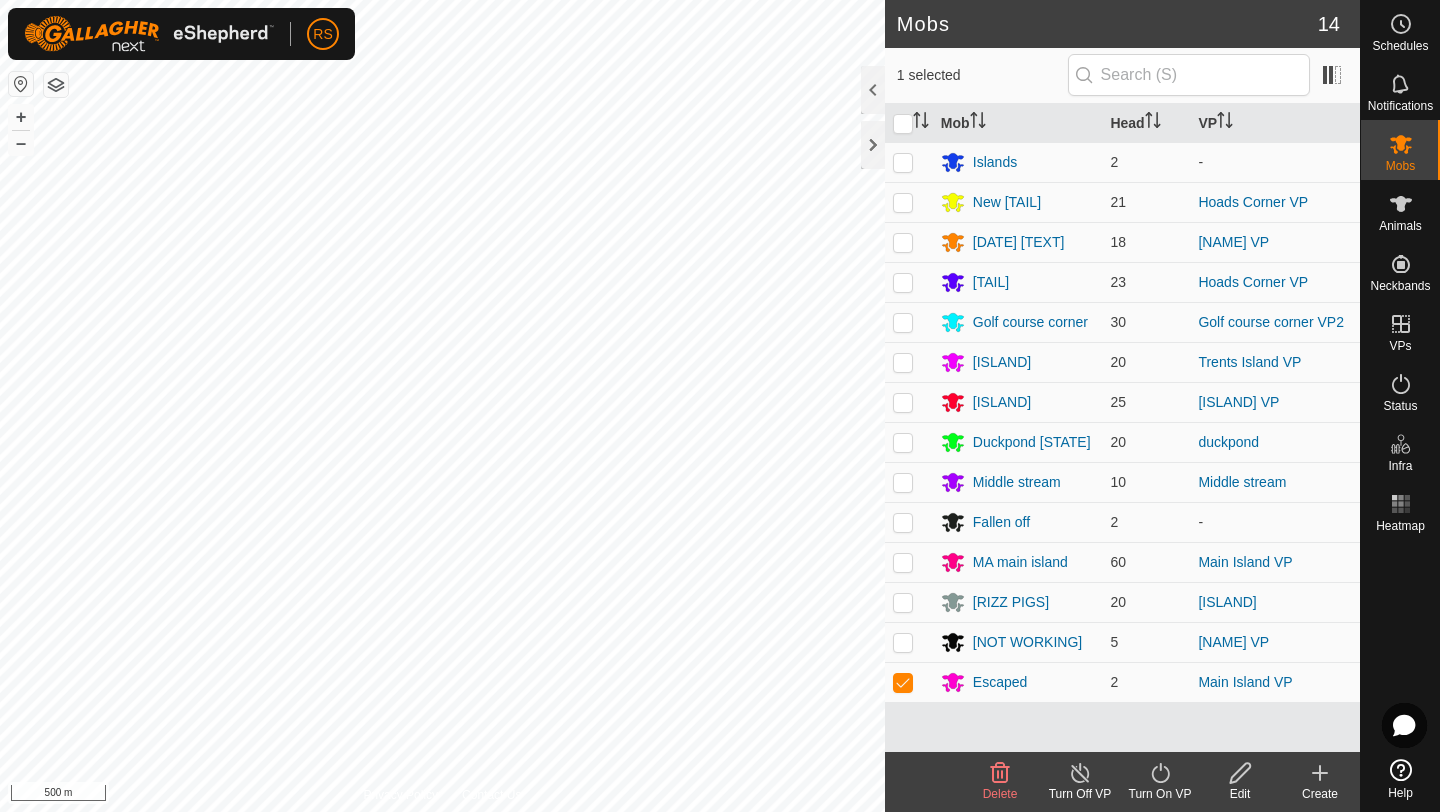 click 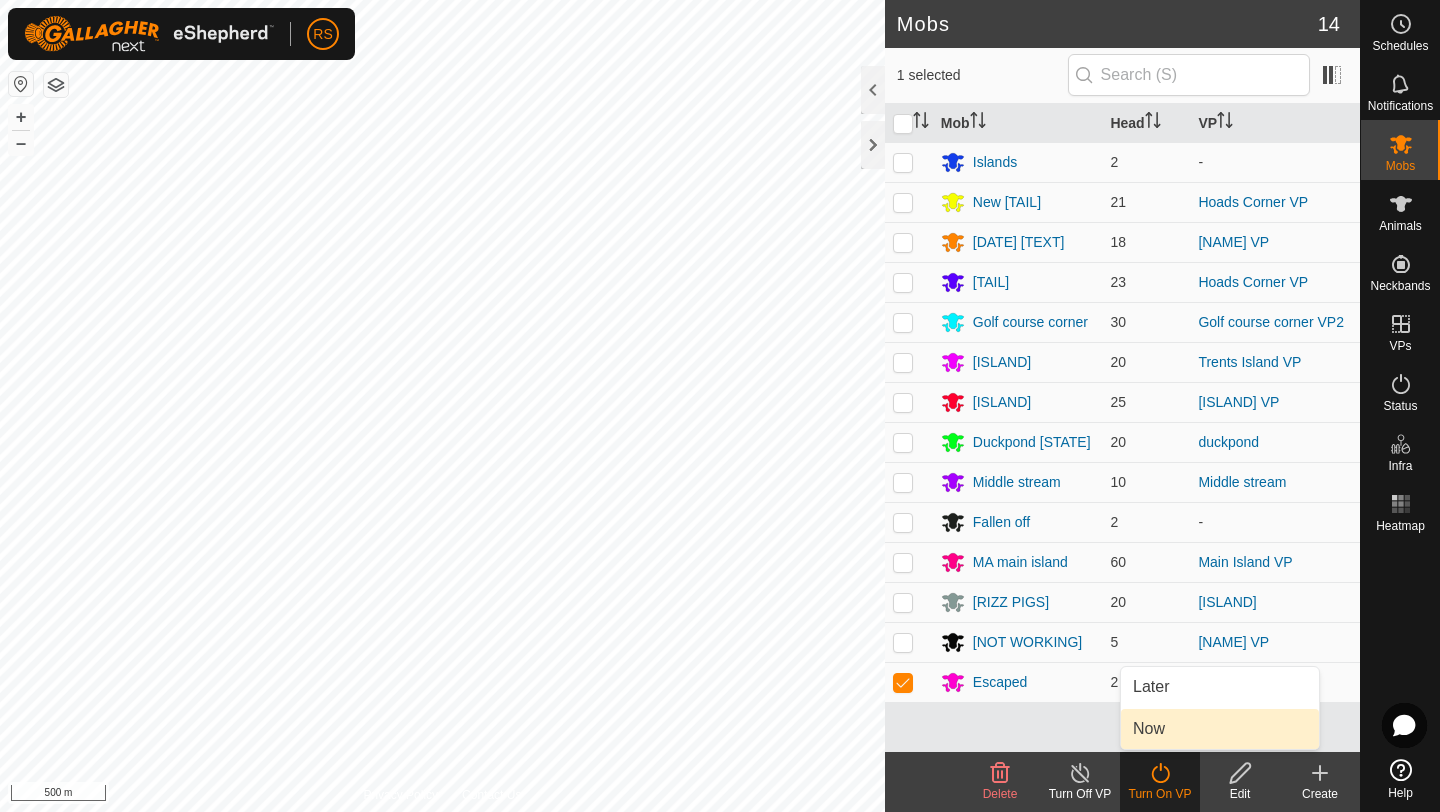 click on "Now" at bounding box center (1220, 729) 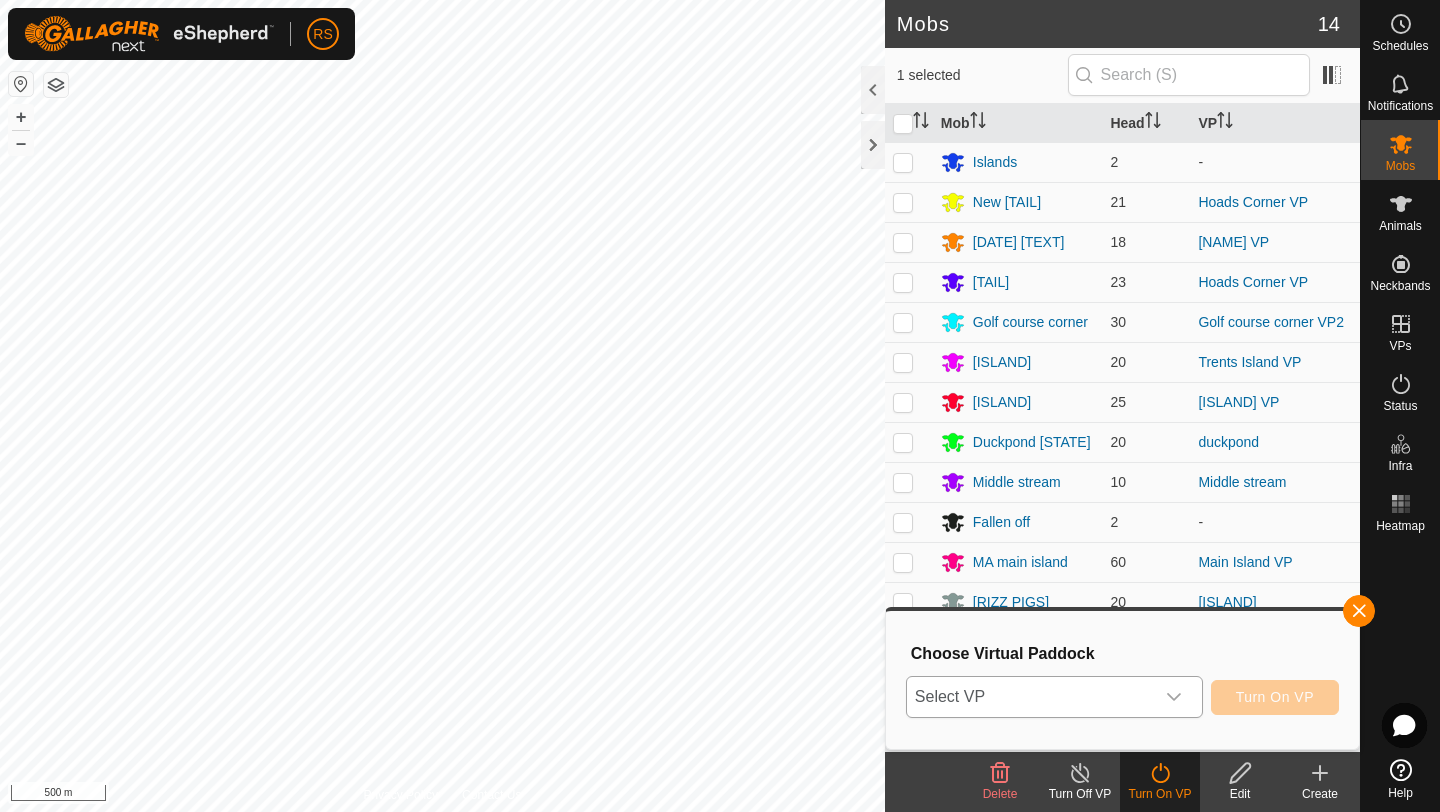click on "Select VP" at bounding box center (1030, 697) 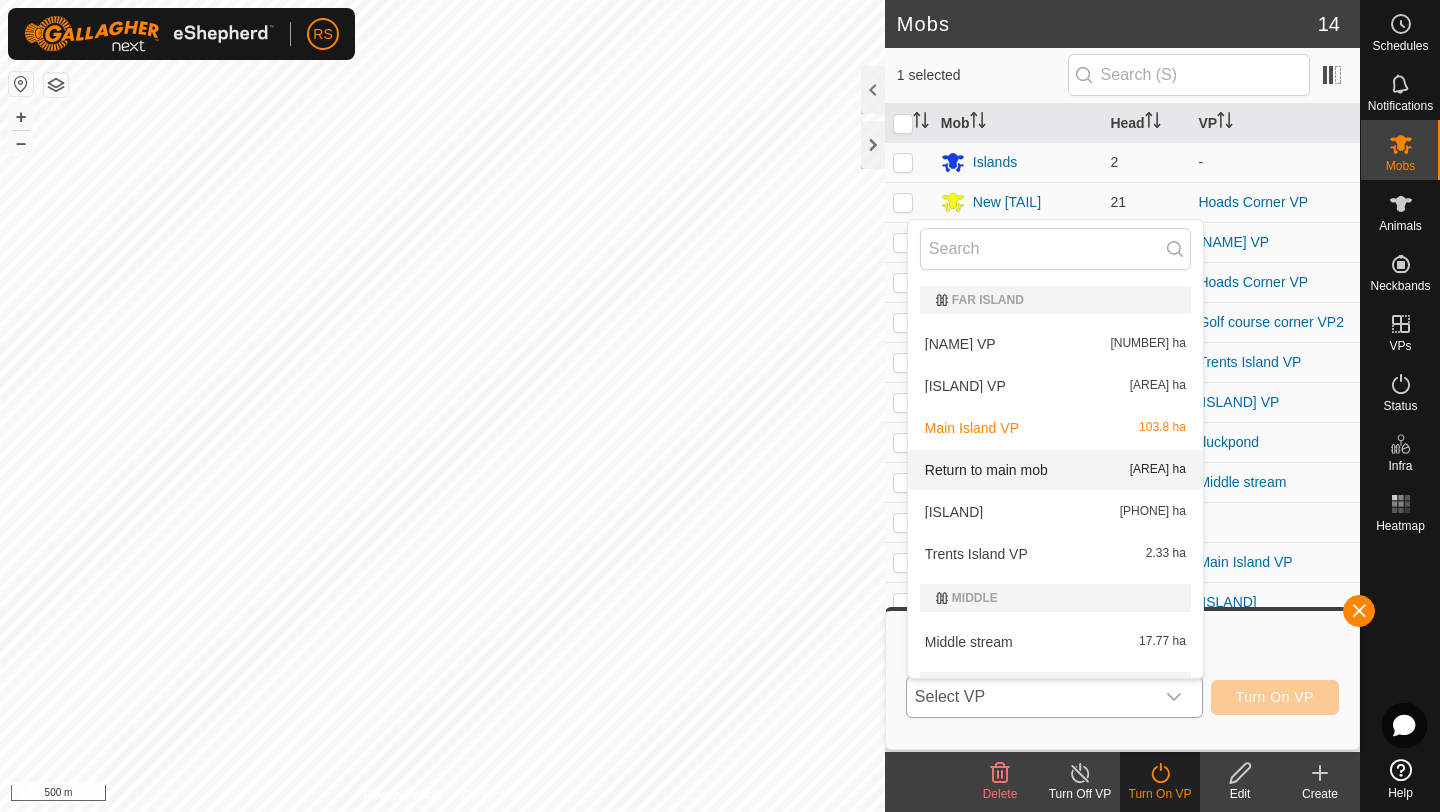 click on "Return to main mob [PHONE] ha" at bounding box center (1055, 470) 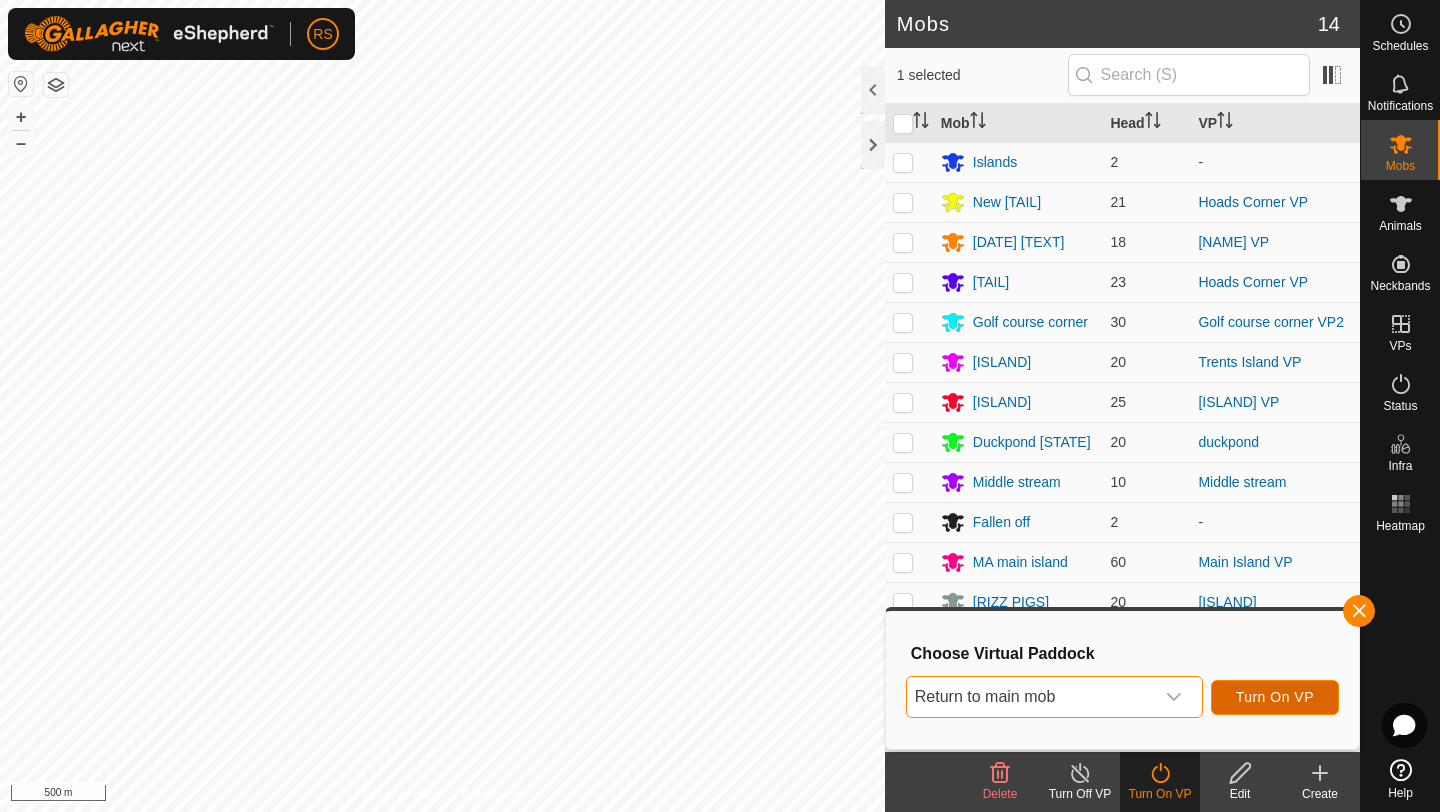 click on "Turn On VP" at bounding box center [1275, 697] 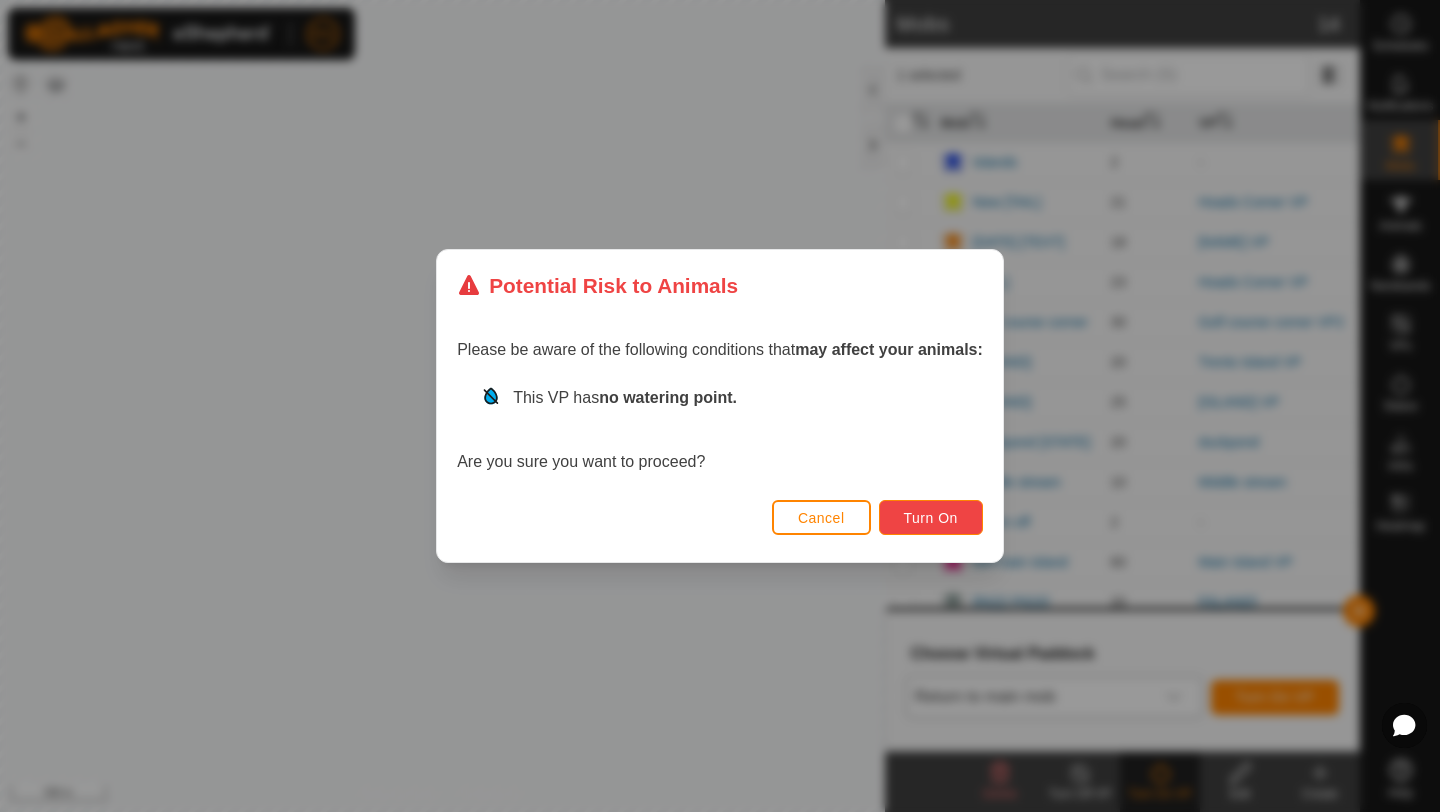 click on "Turn On" at bounding box center [931, 518] 